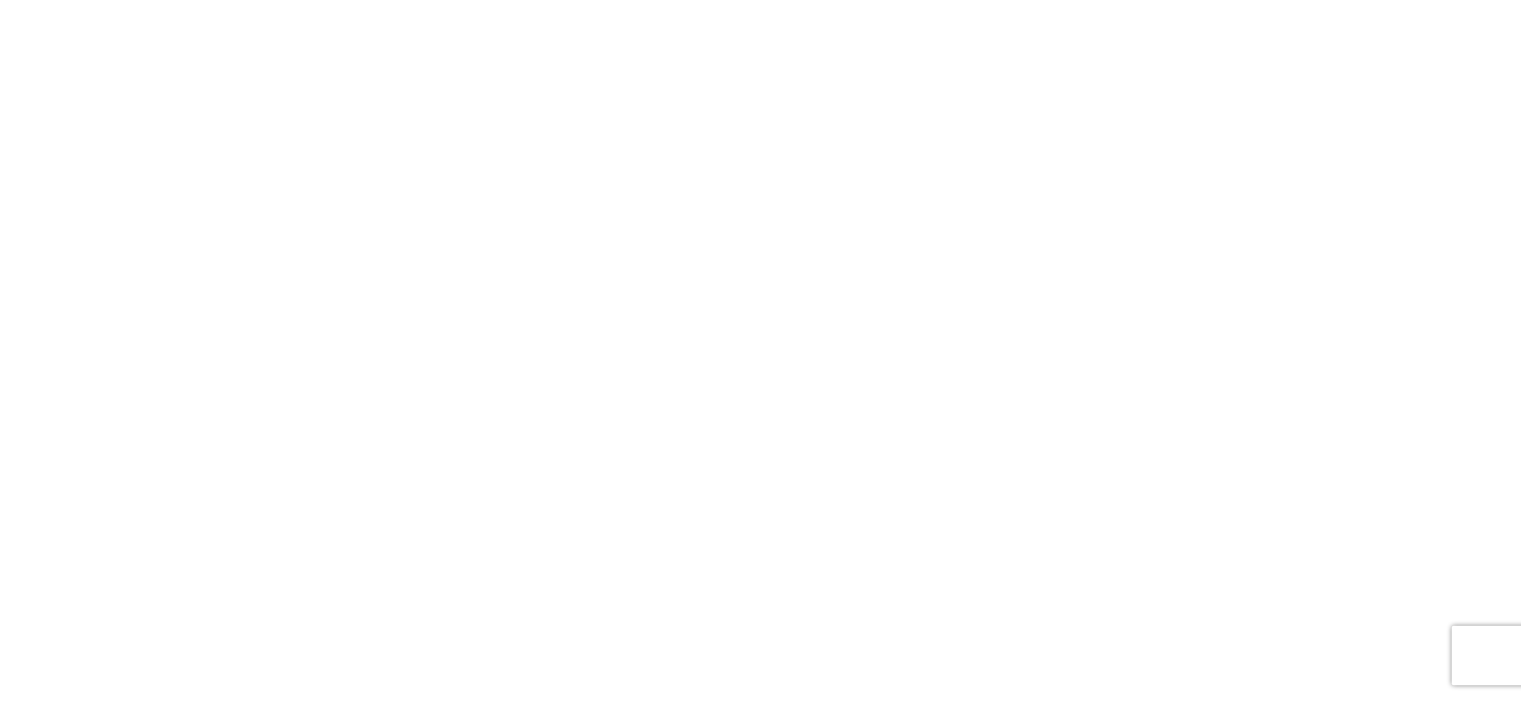 scroll, scrollTop: 0, scrollLeft: 0, axis: both 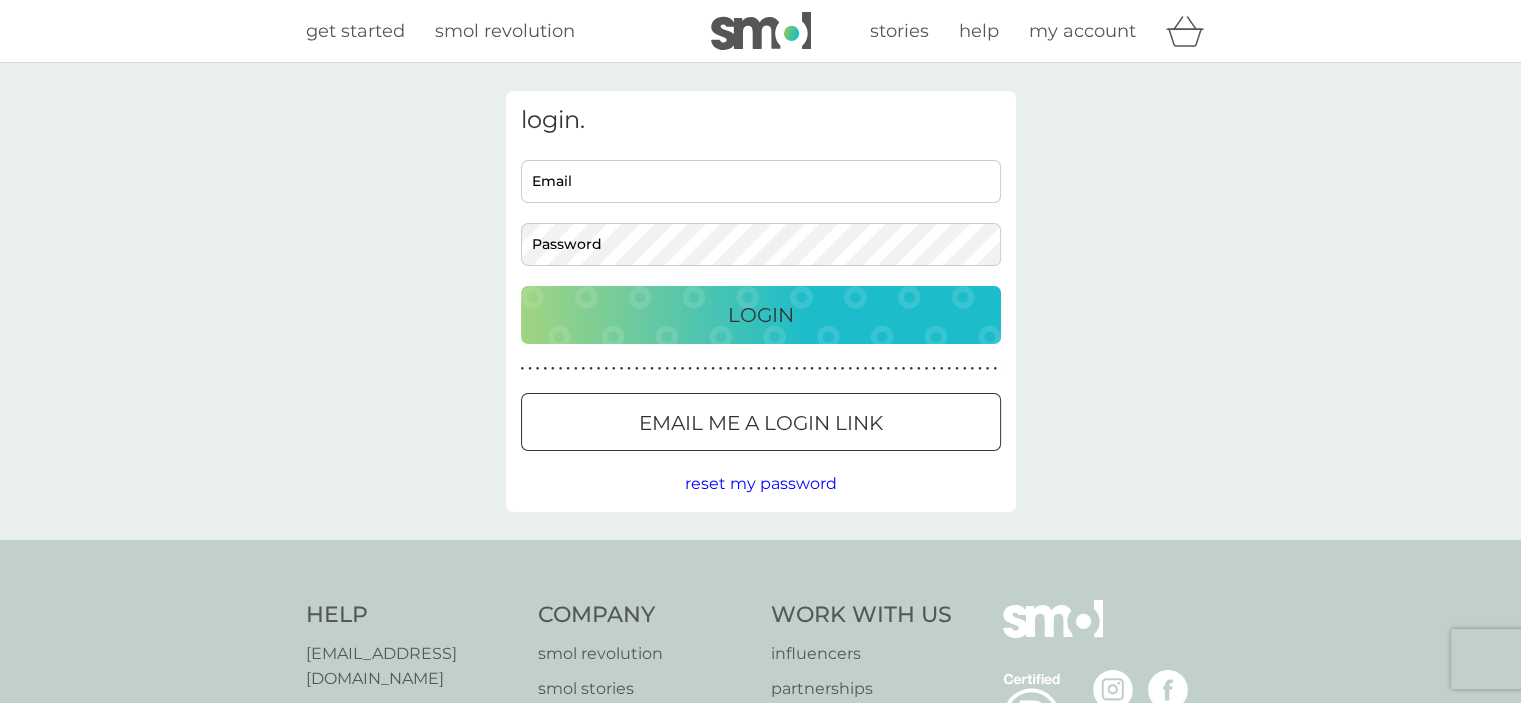 type on "oussamalouali124@gmail.com" 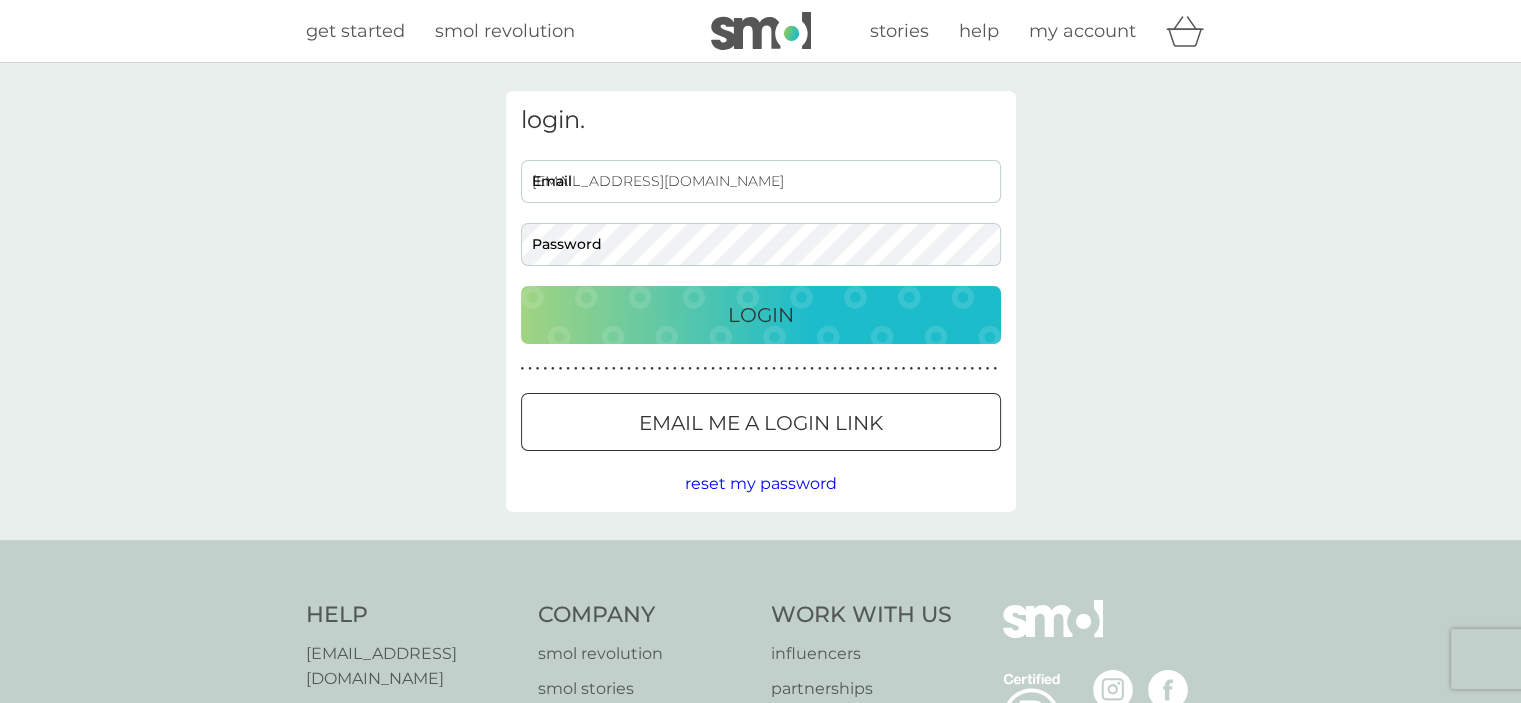 click on "Login" at bounding box center (761, 315) 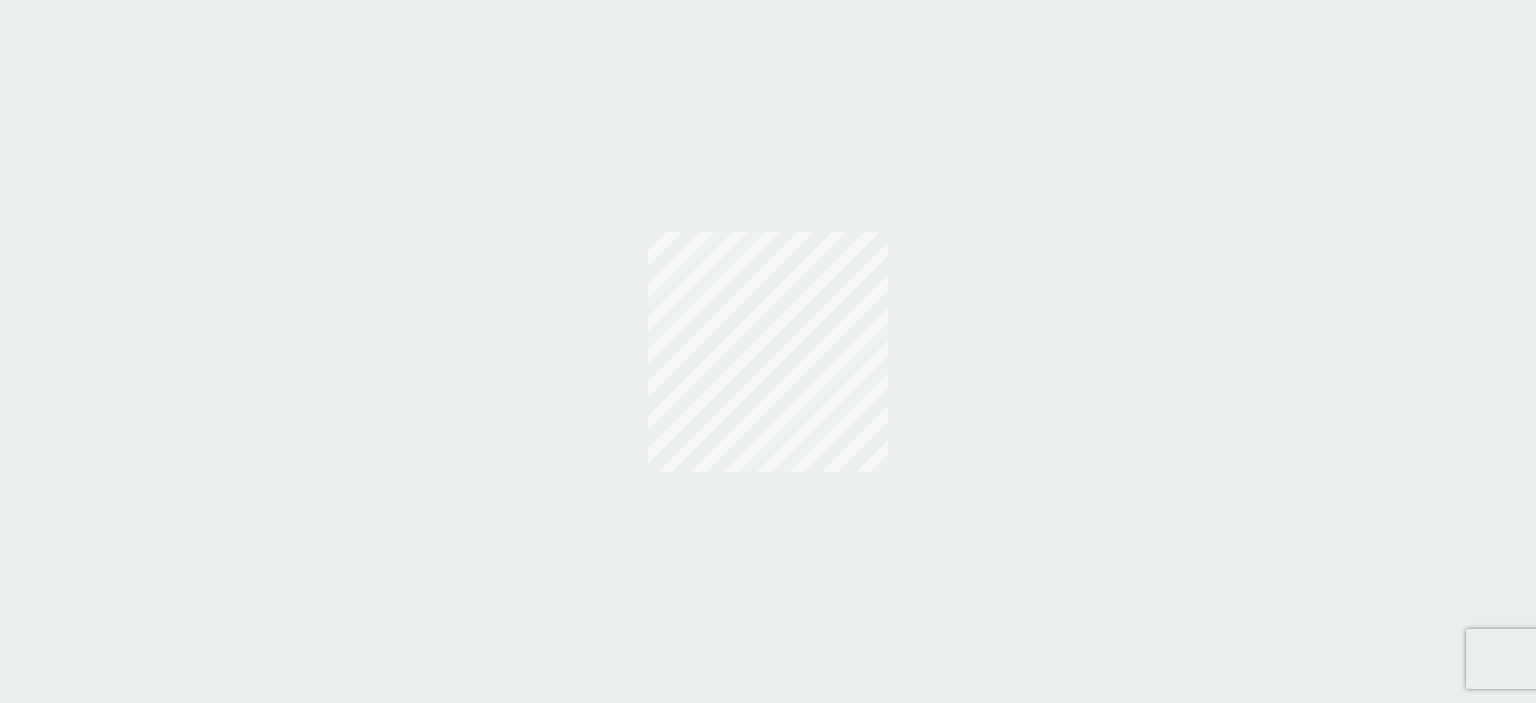 scroll, scrollTop: 0, scrollLeft: 0, axis: both 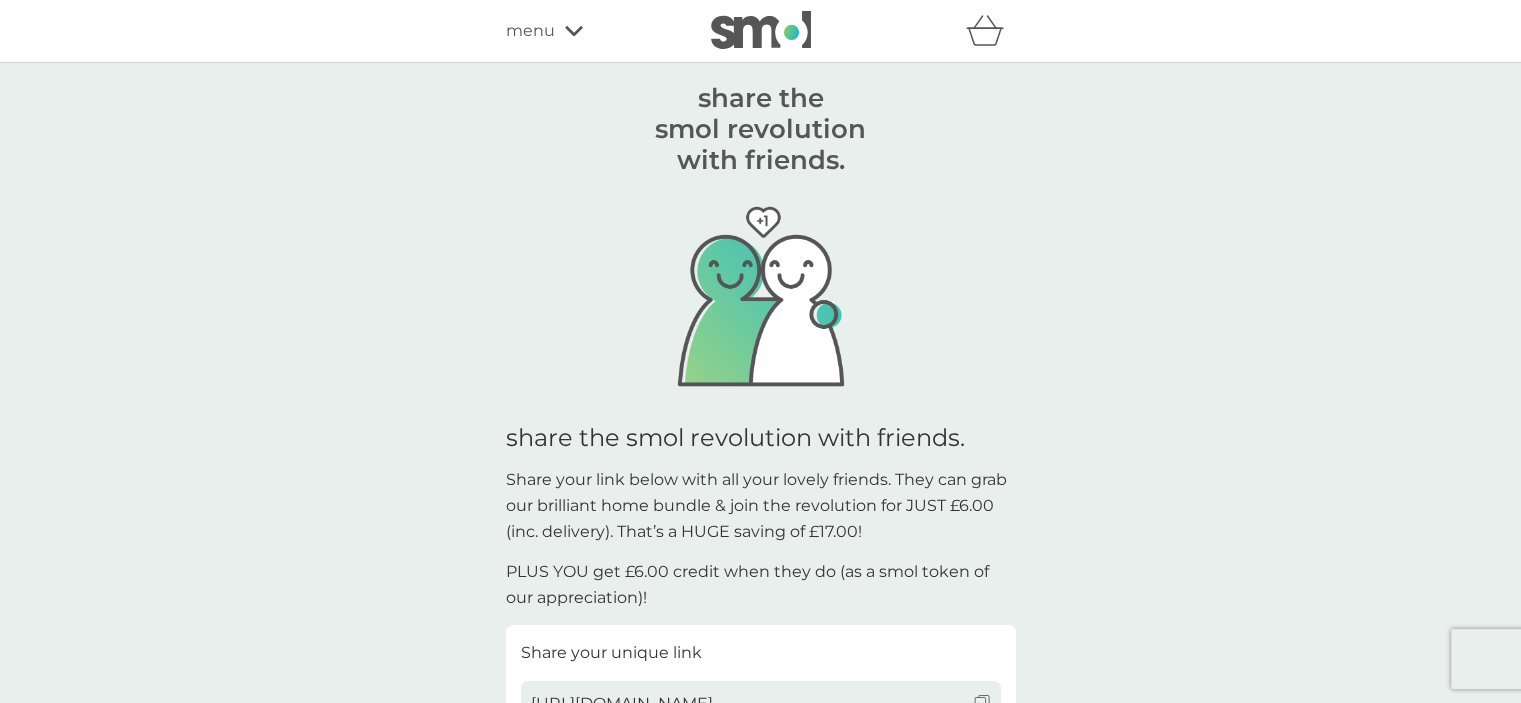 click 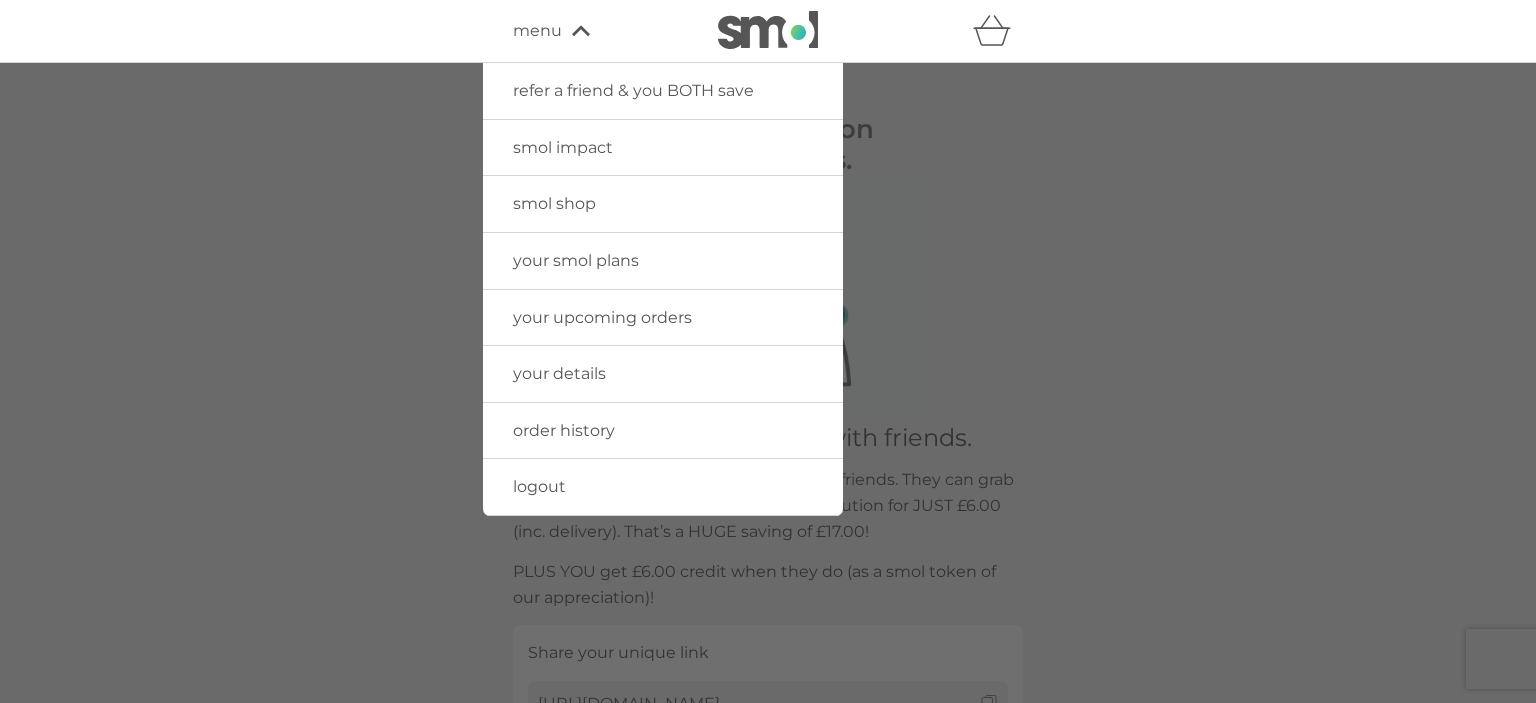click on "your smol plans" at bounding box center (576, 260) 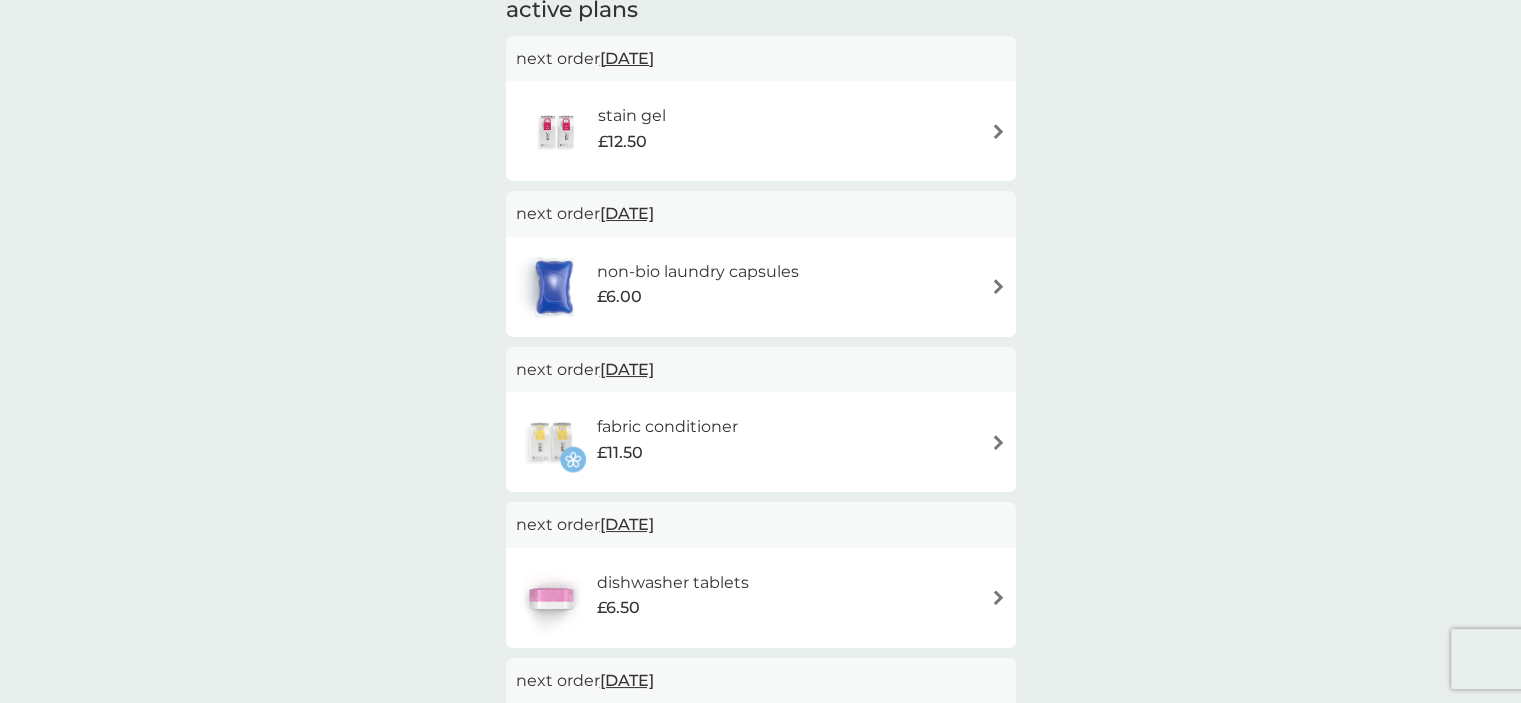 scroll, scrollTop: 0, scrollLeft: 0, axis: both 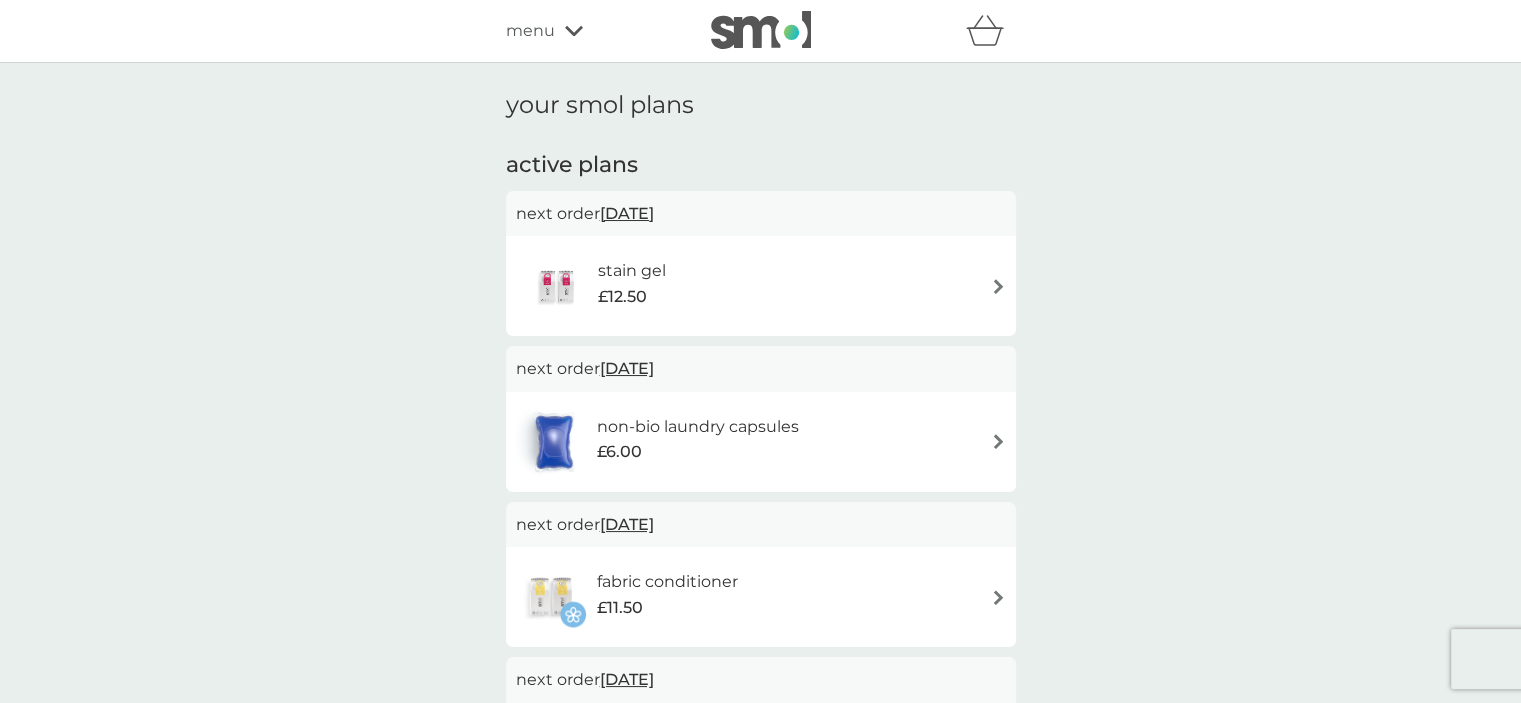 click at bounding box center [557, 286] 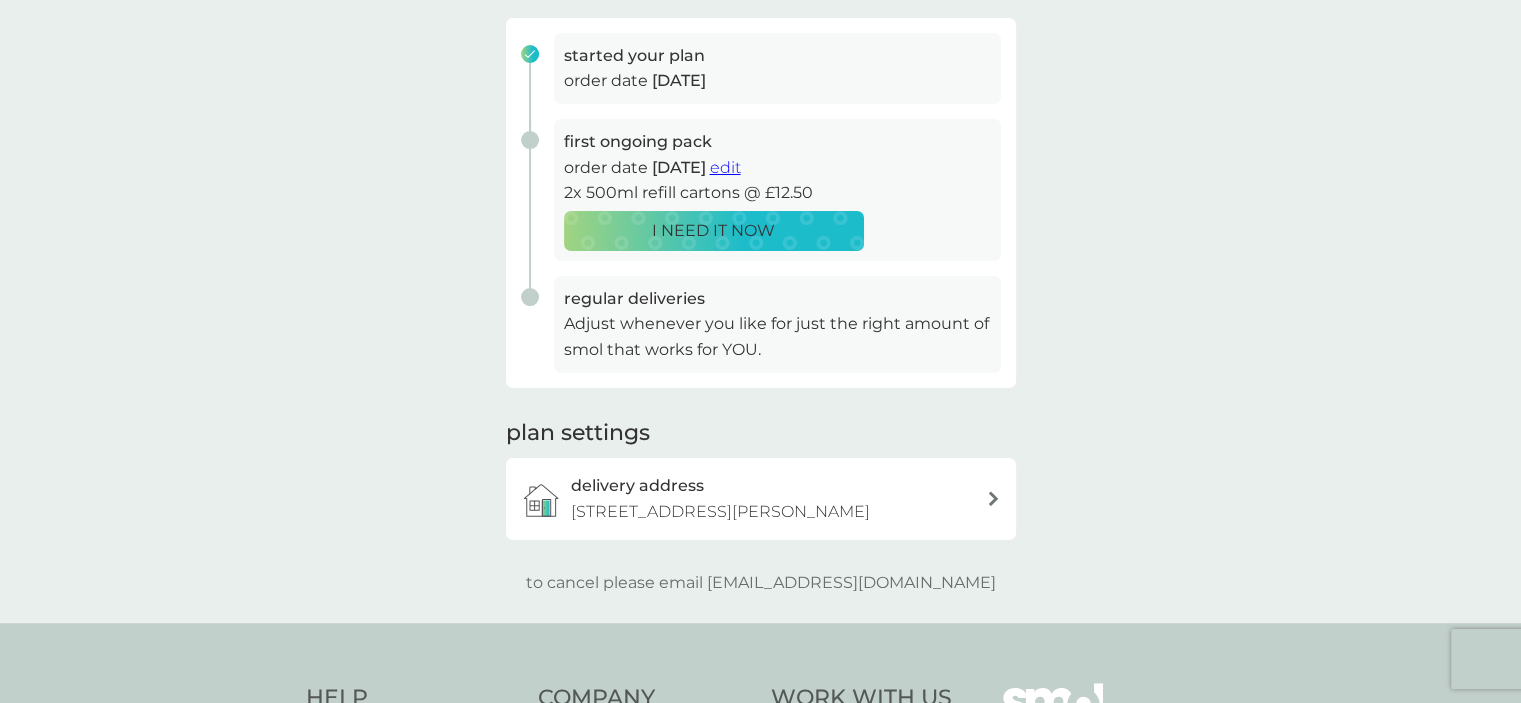 scroll, scrollTop: 200, scrollLeft: 0, axis: vertical 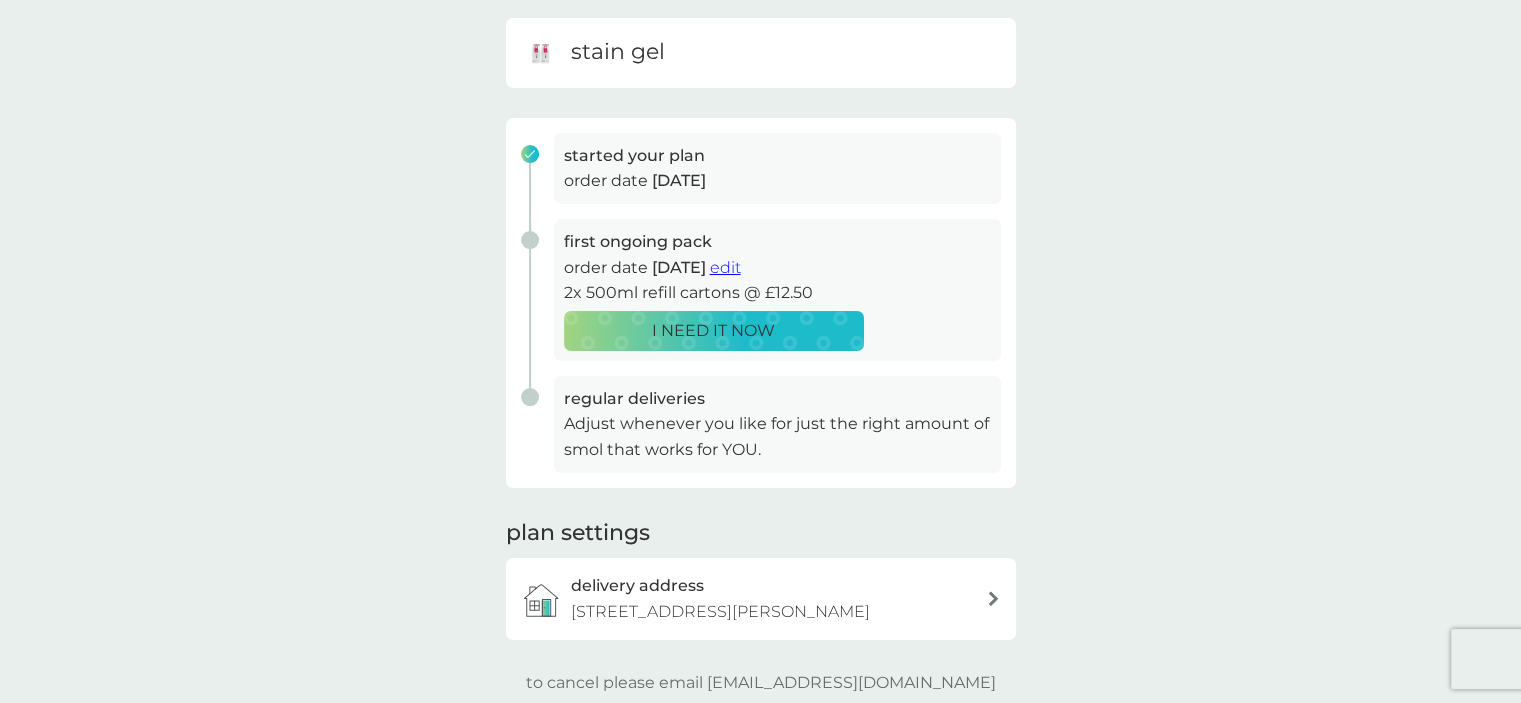 click on "edit" at bounding box center (725, 267) 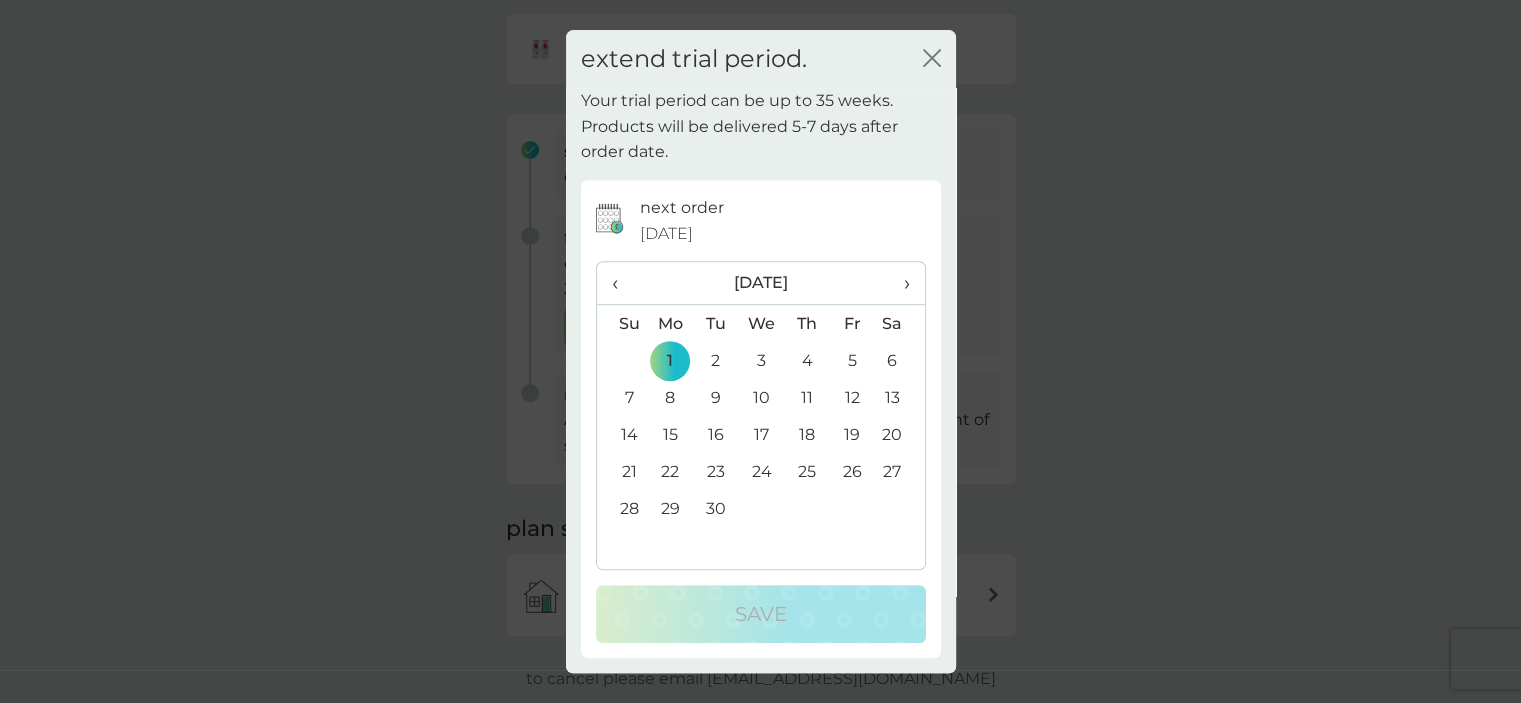 scroll, scrollTop: 200, scrollLeft: 0, axis: vertical 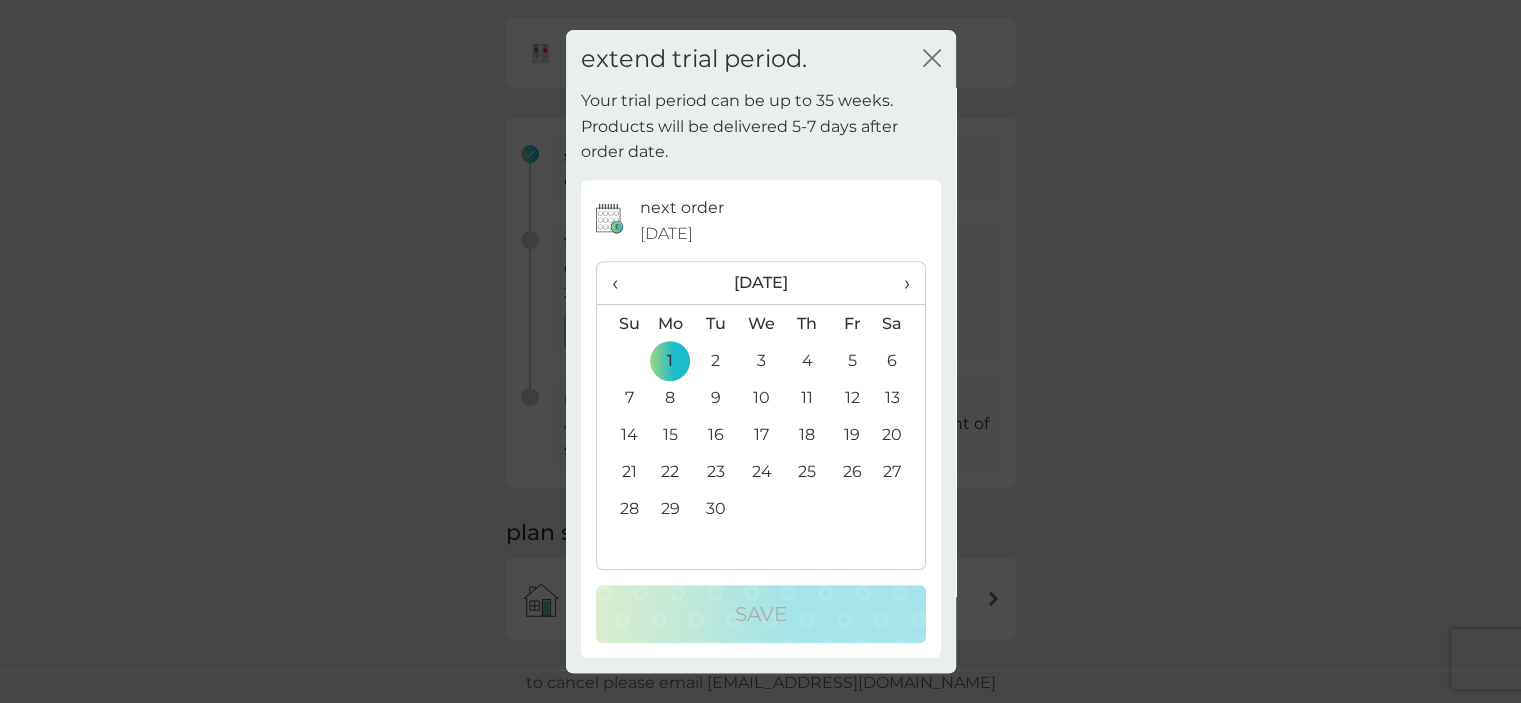 click 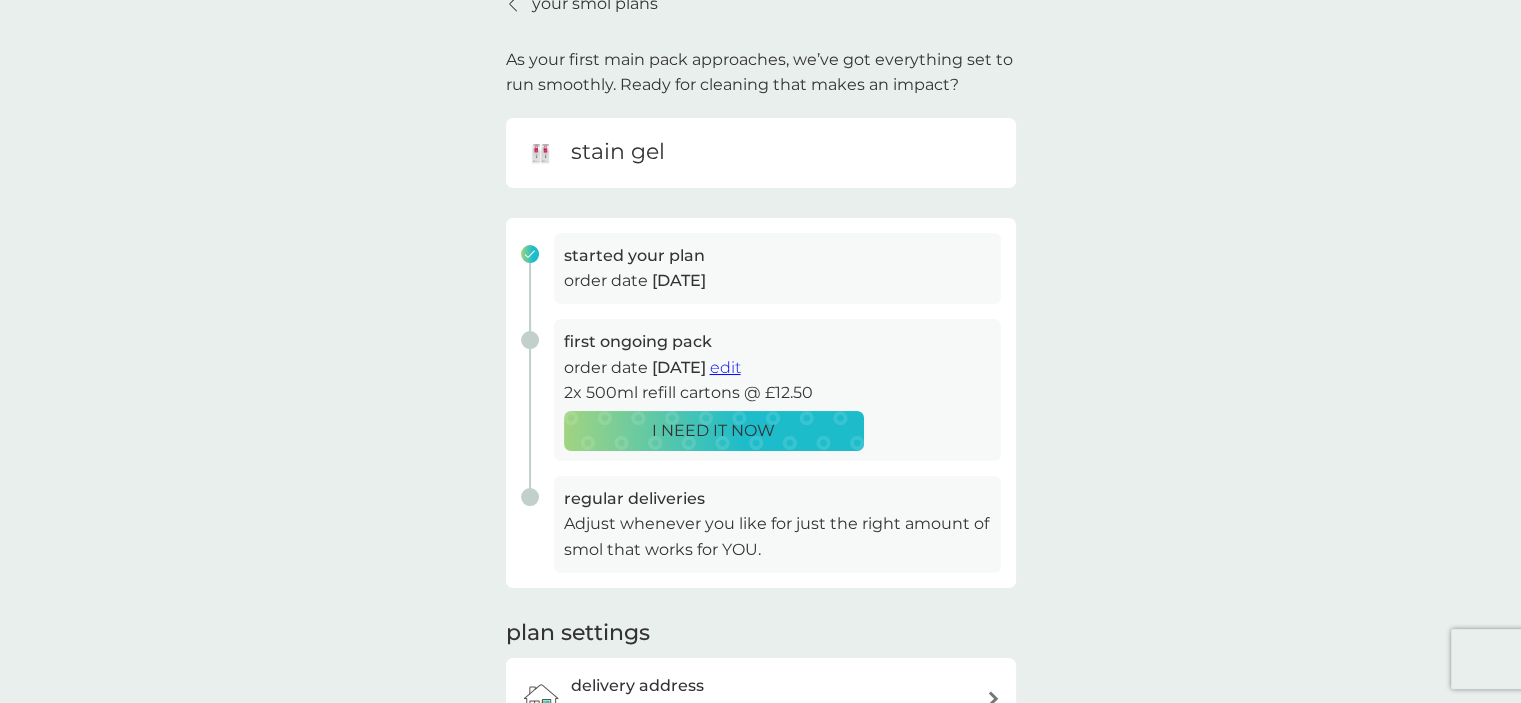 scroll, scrollTop: 0, scrollLeft: 0, axis: both 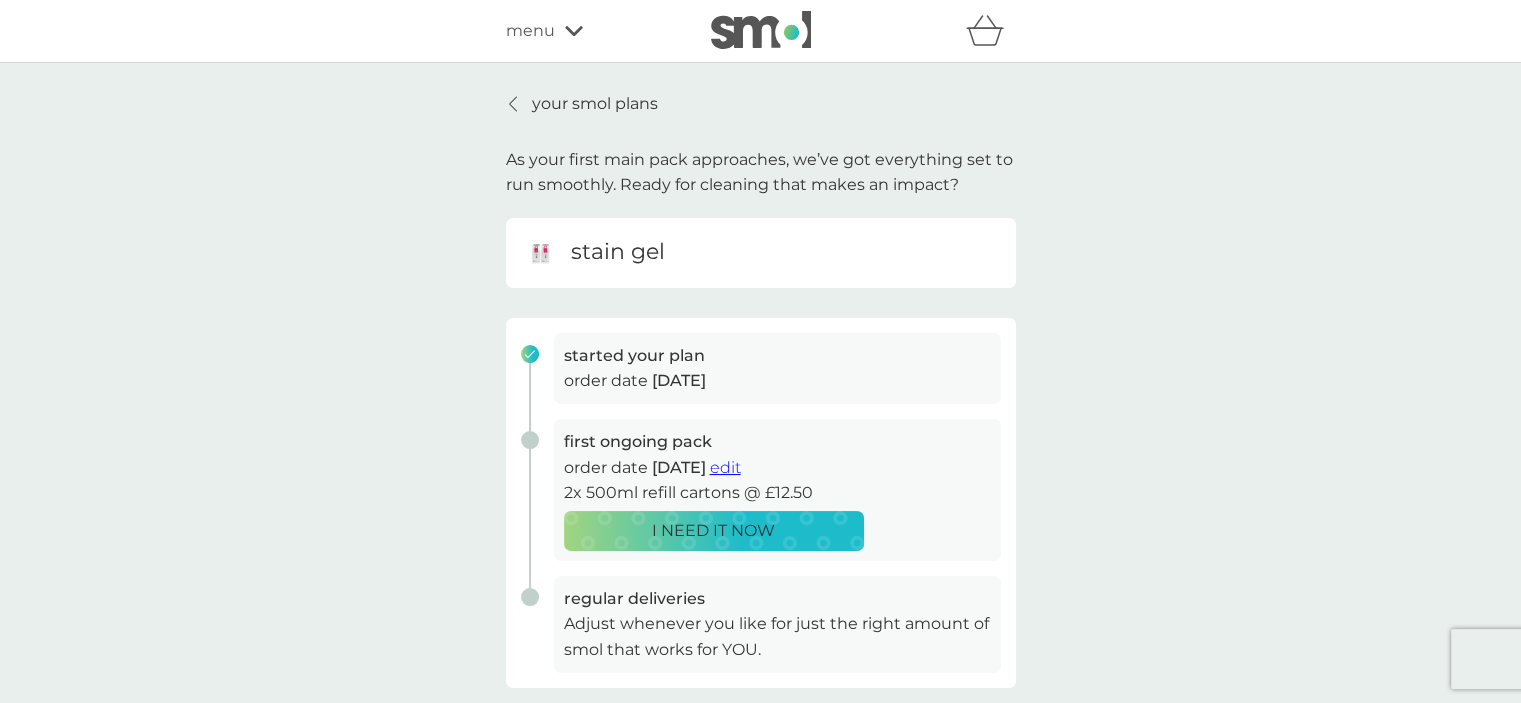 click on "your smol plans" at bounding box center [582, 104] 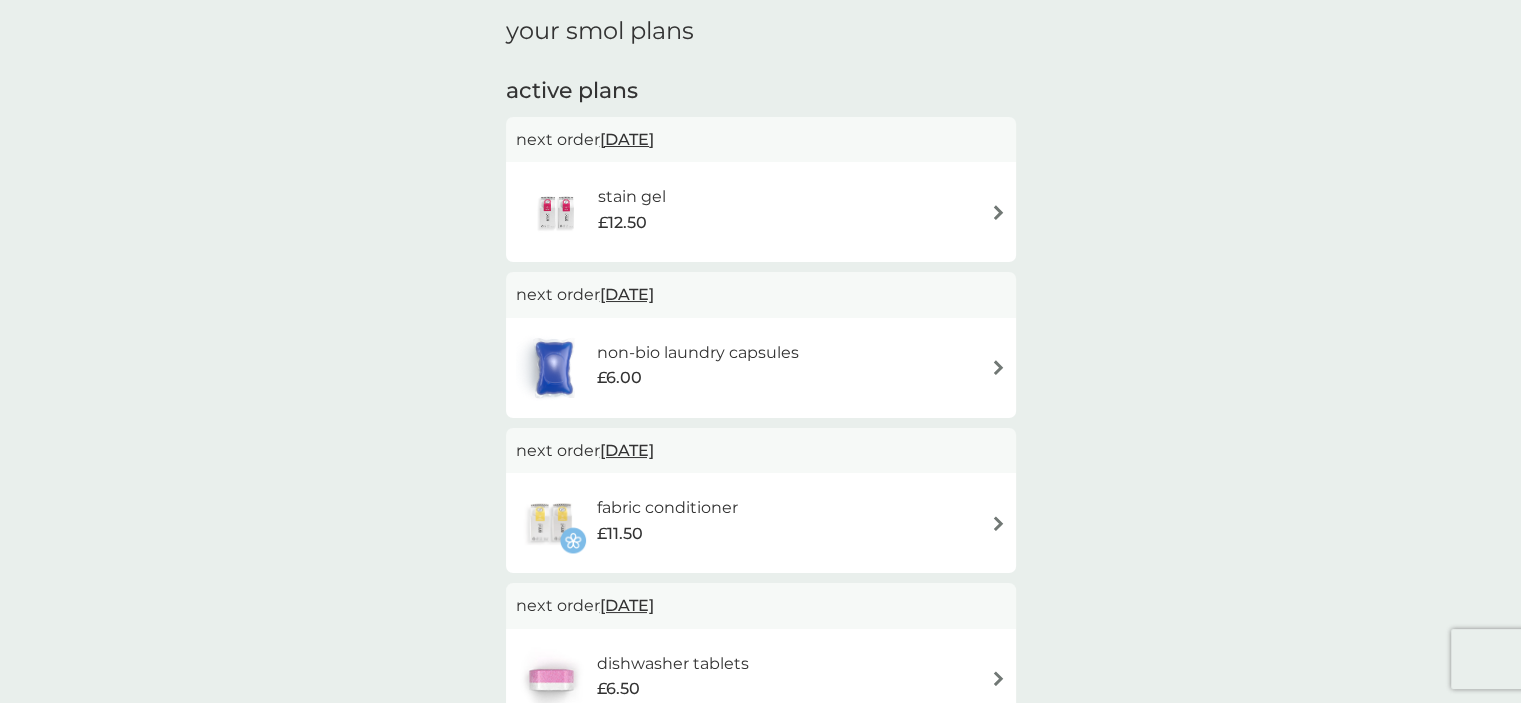 scroll, scrollTop: 0, scrollLeft: 0, axis: both 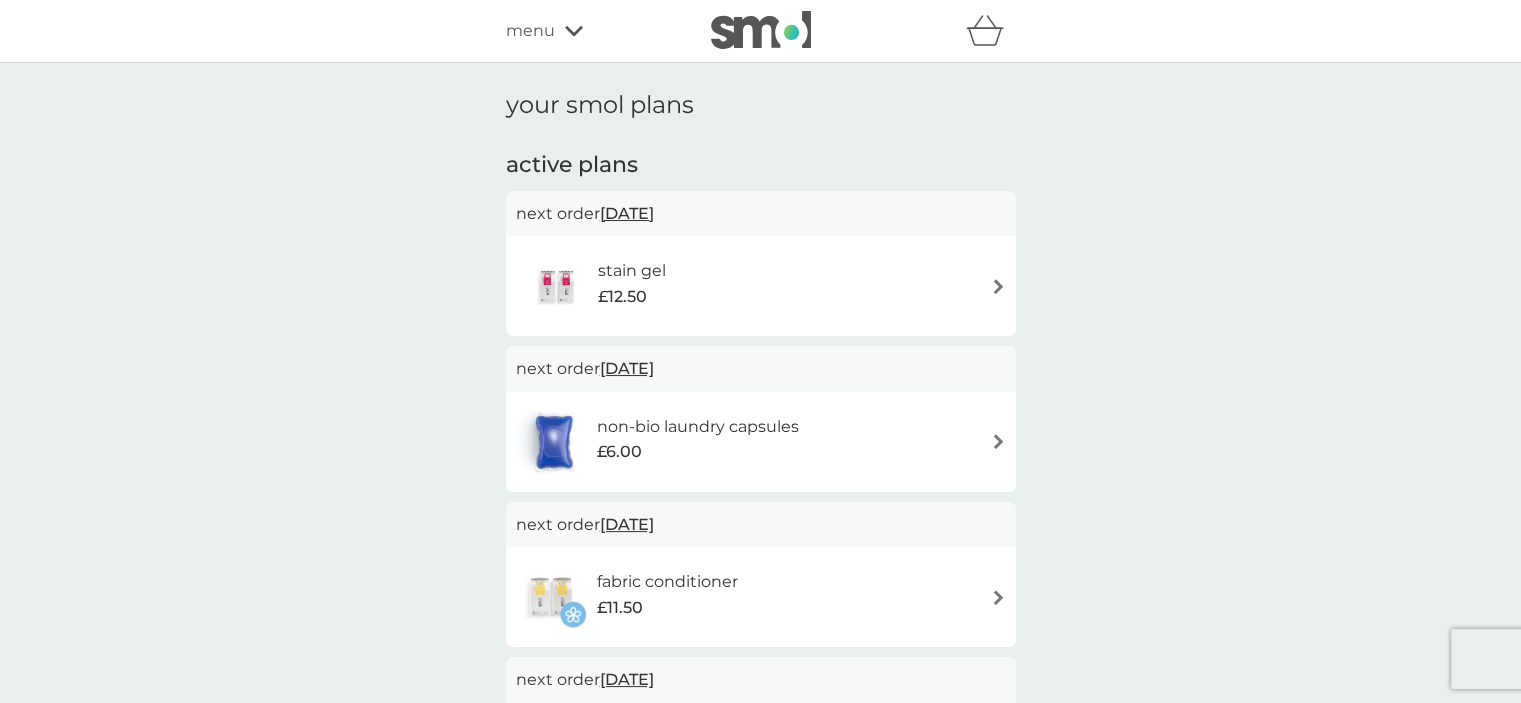 click on "stain gel" at bounding box center (632, 271) 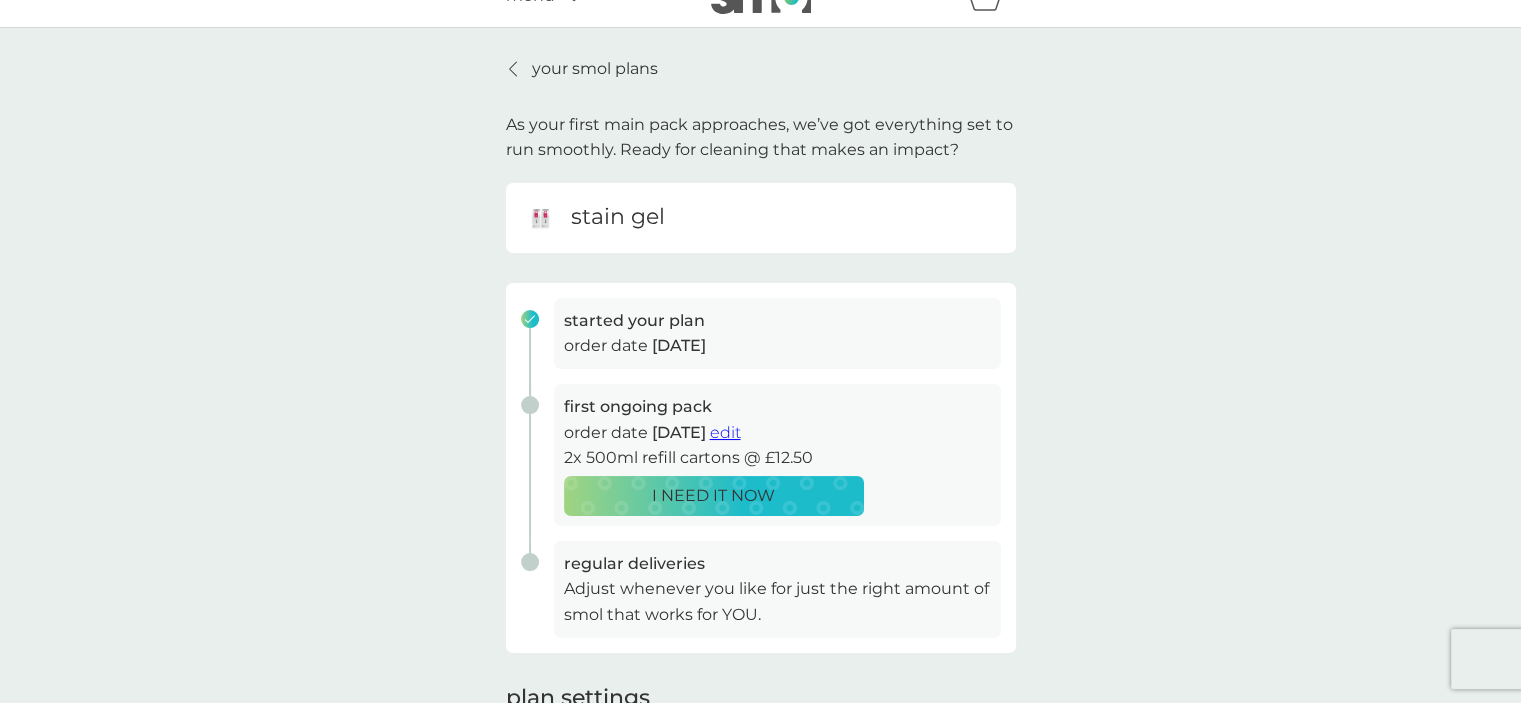 scroll, scrollTop: 0, scrollLeft: 0, axis: both 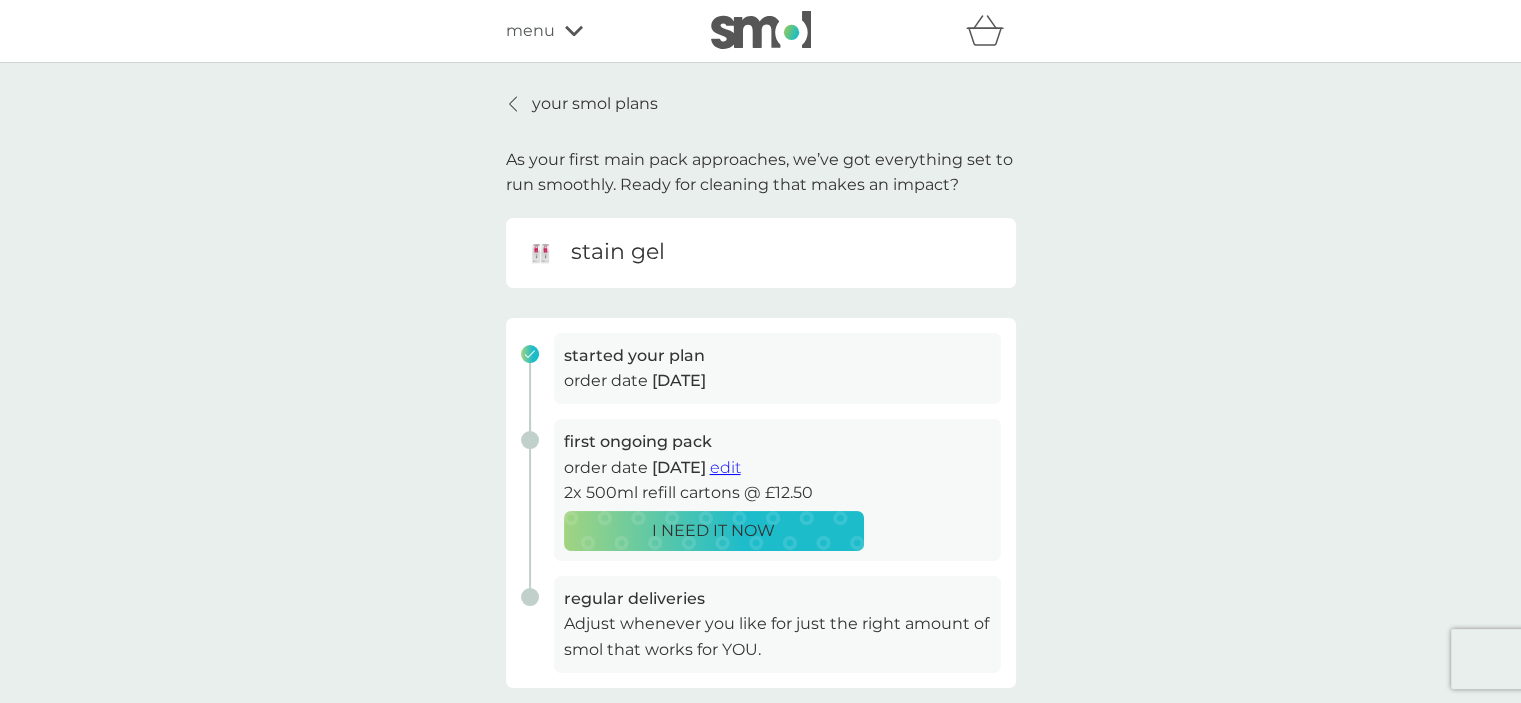 click at bounding box center (514, 104) 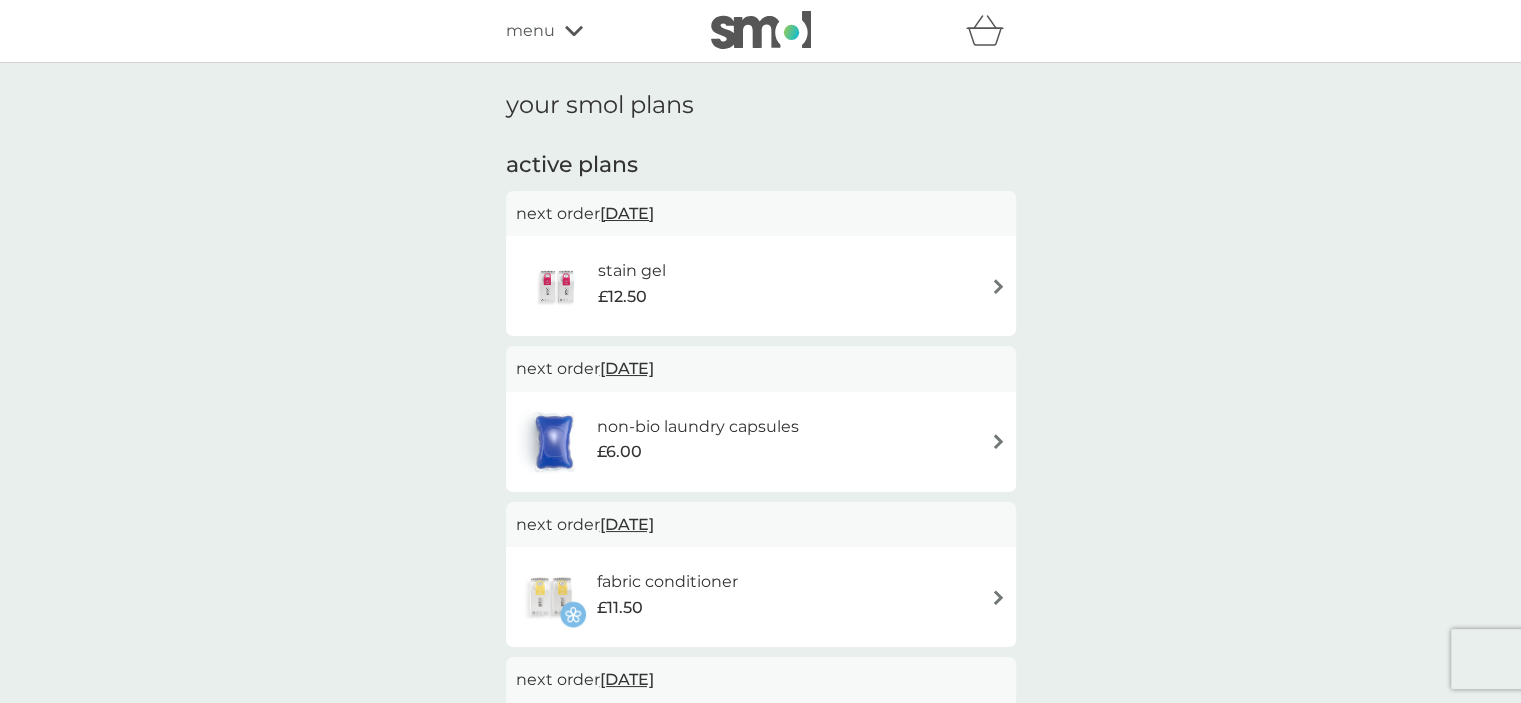 click on "menu" at bounding box center [530, 31] 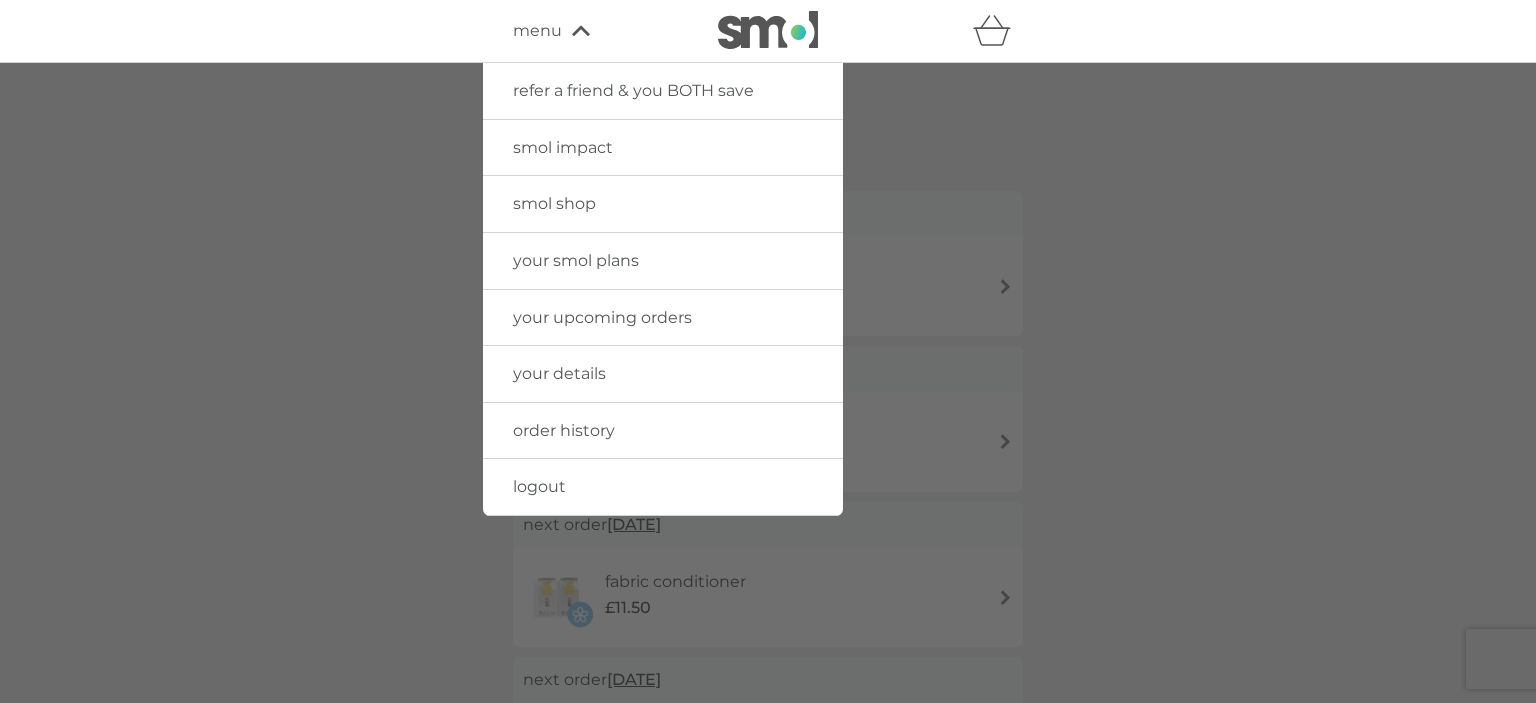 click on "your details" at bounding box center [559, 373] 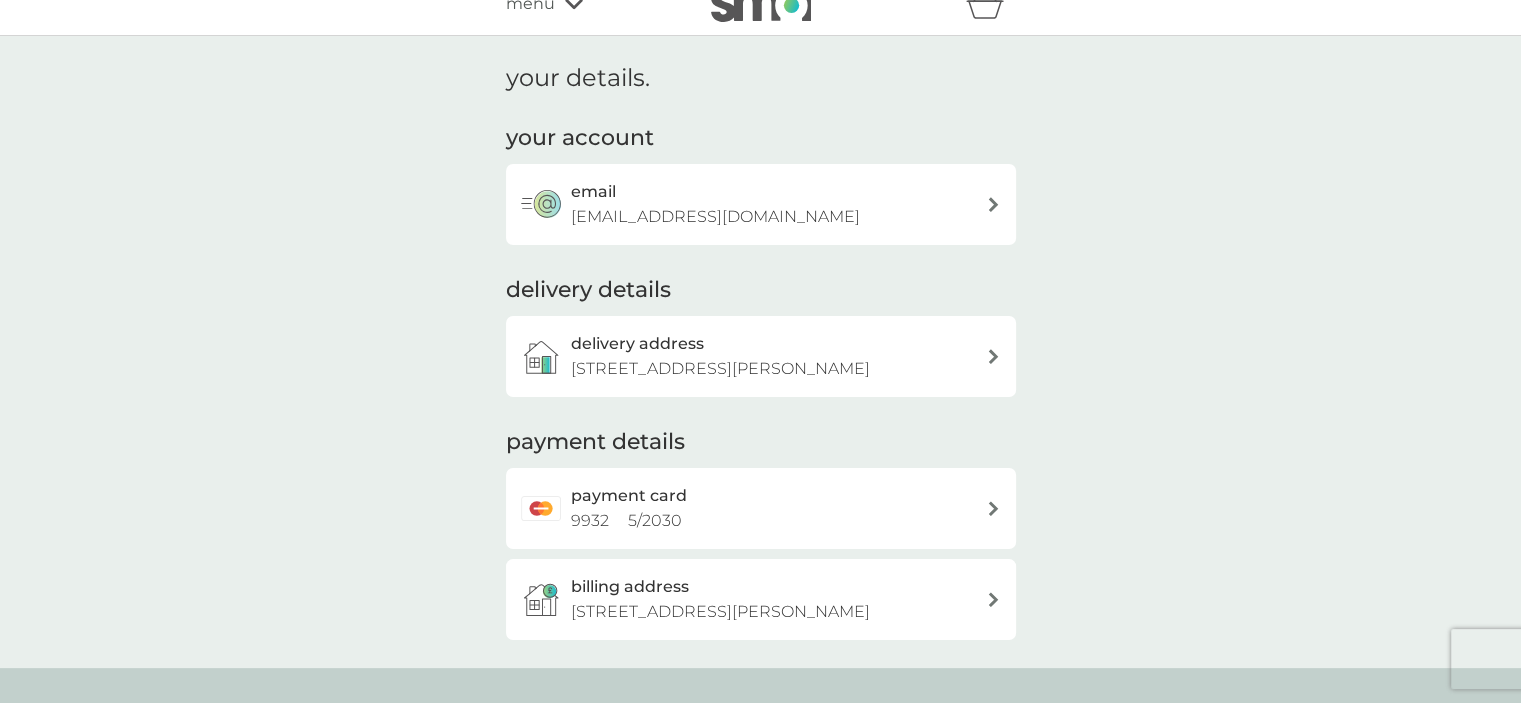 scroll, scrollTop: 0, scrollLeft: 0, axis: both 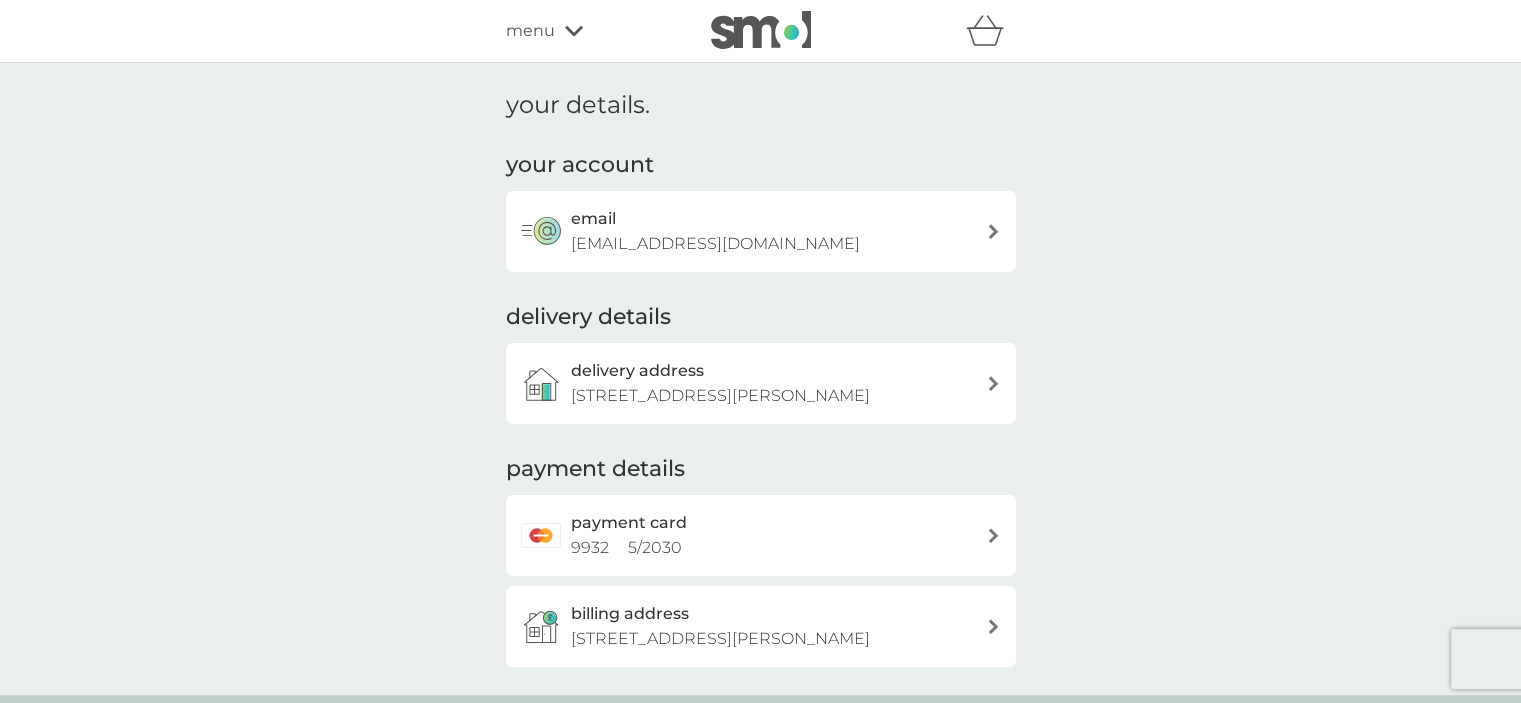 click 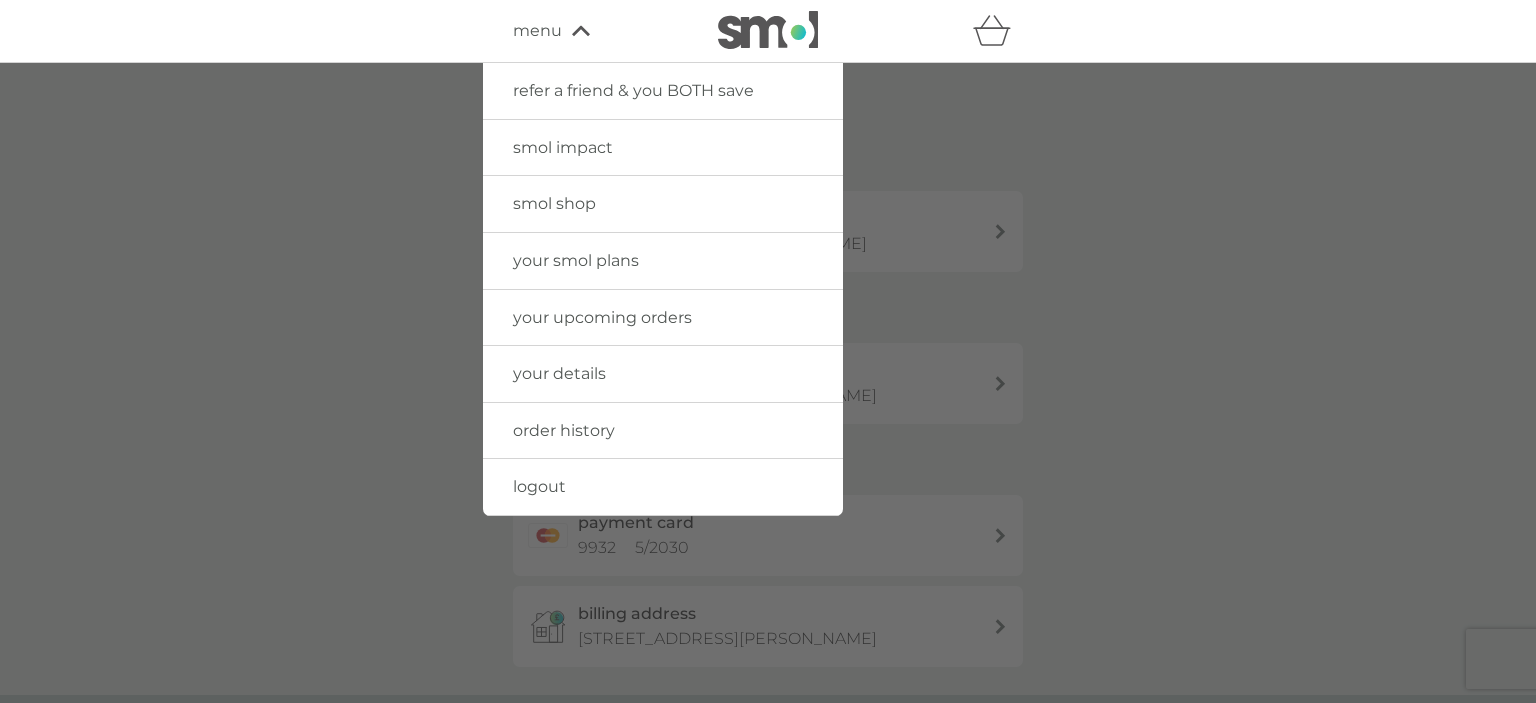 click on "your details" at bounding box center [559, 373] 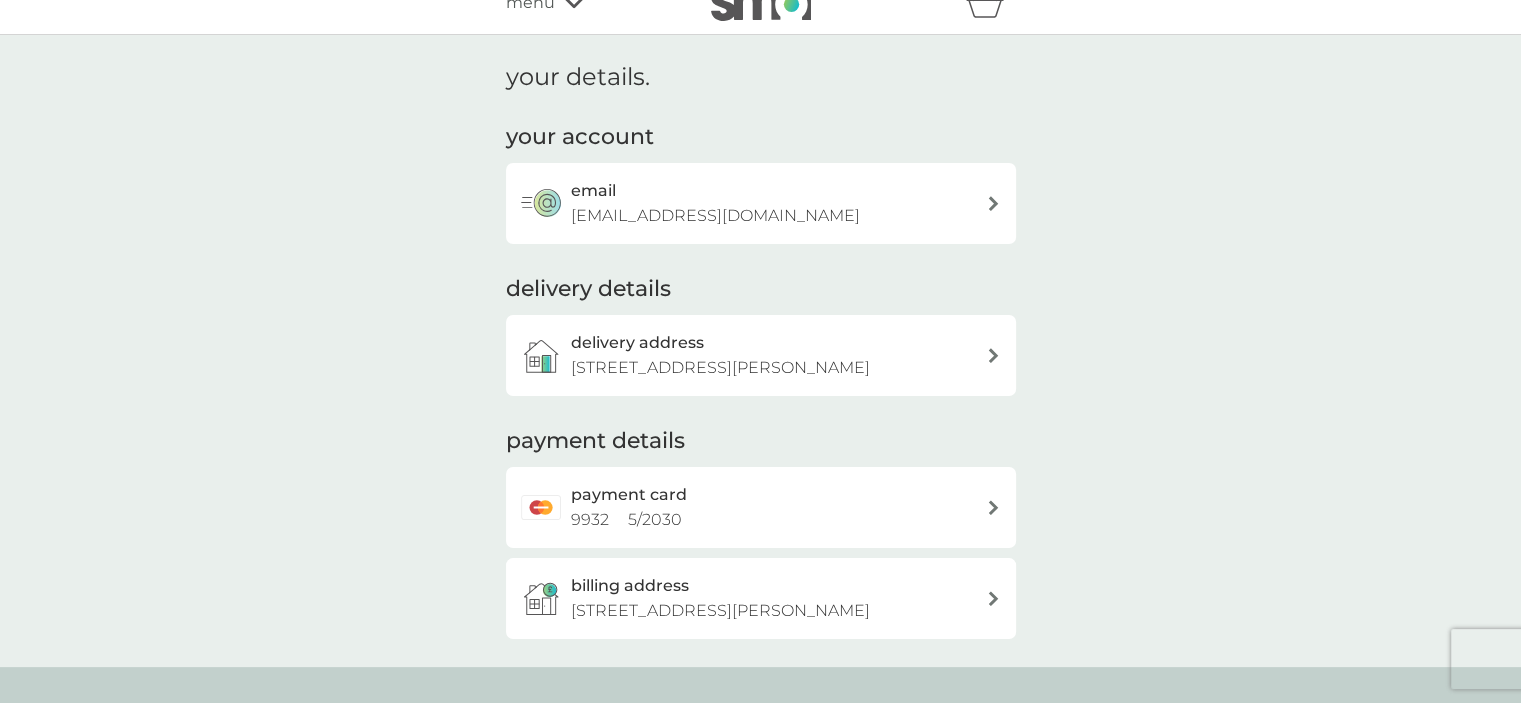 scroll, scrollTop: 0, scrollLeft: 0, axis: both 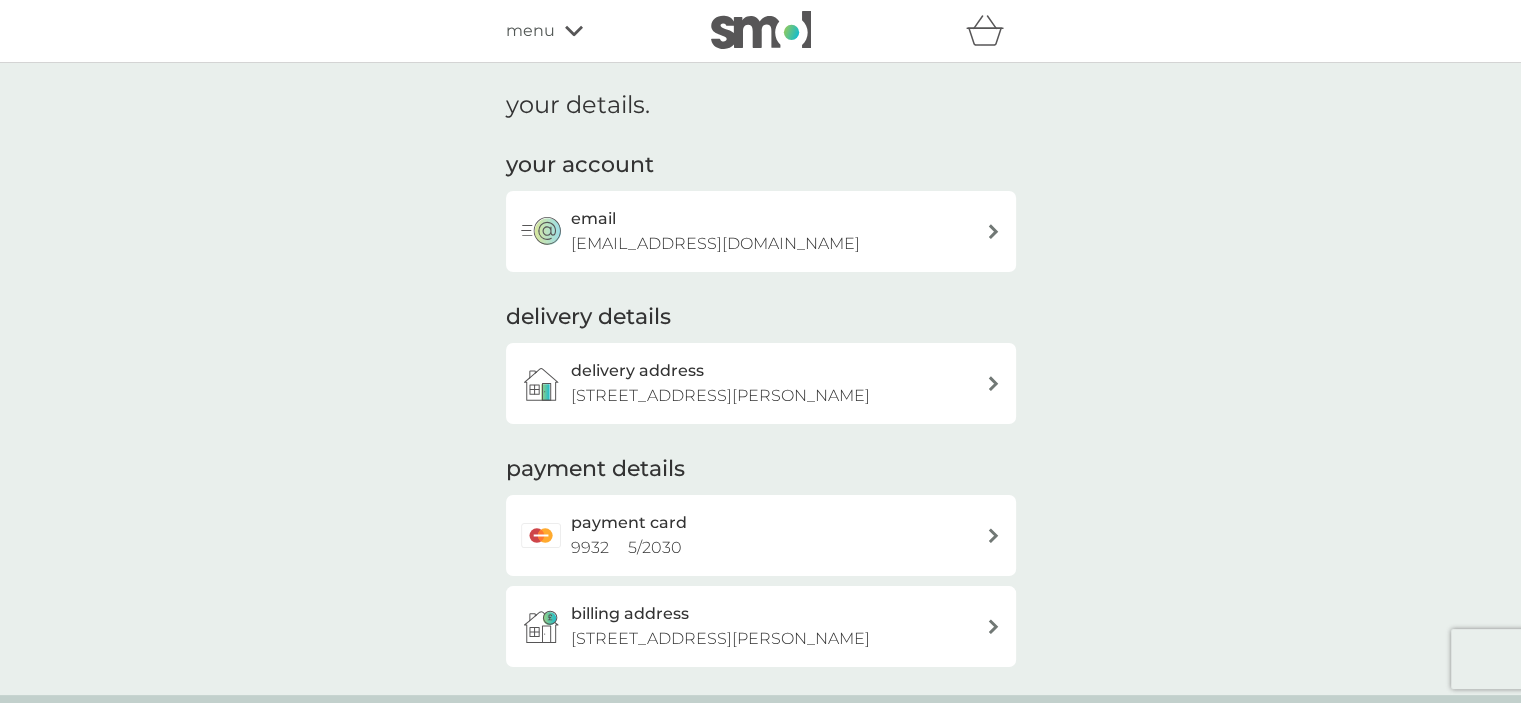 click 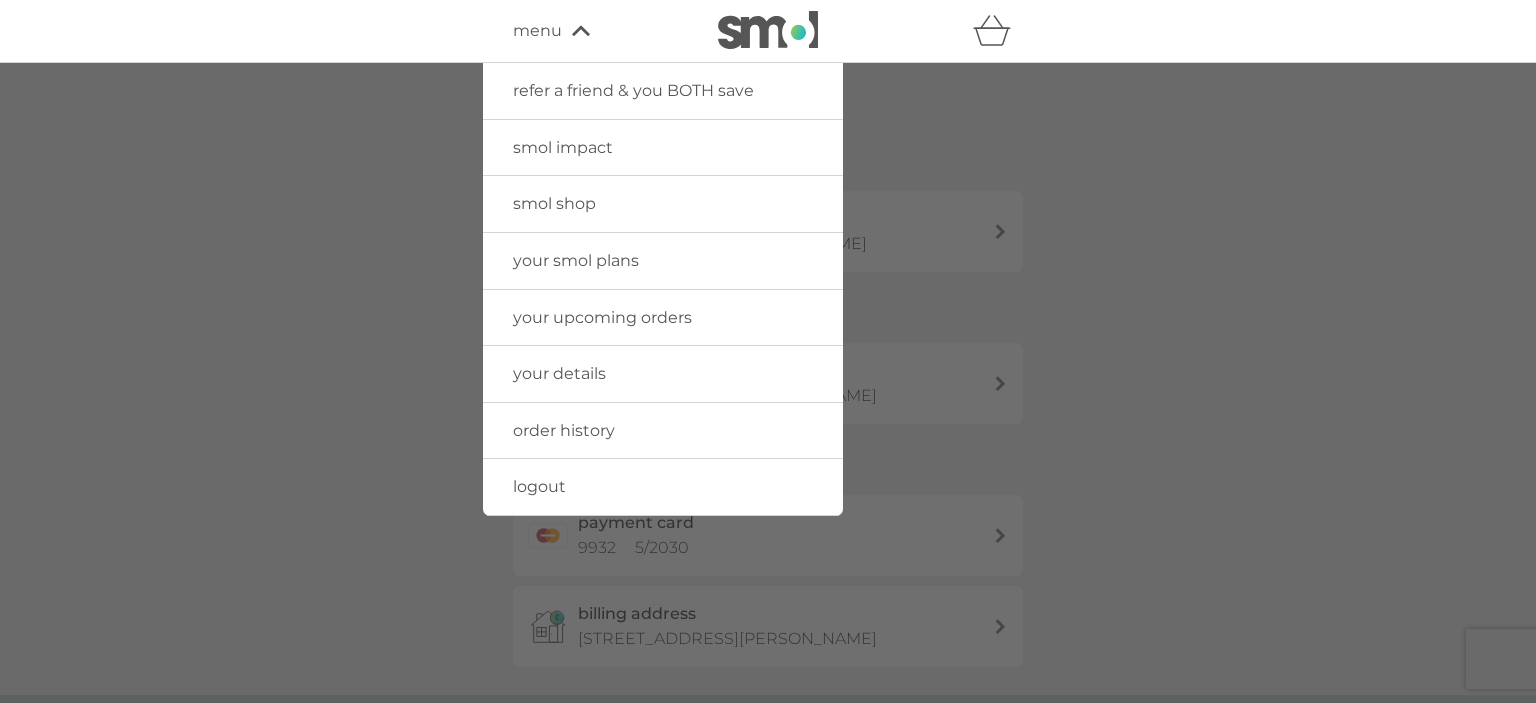 click on "your smol plans" at bounding box center (576, 260) 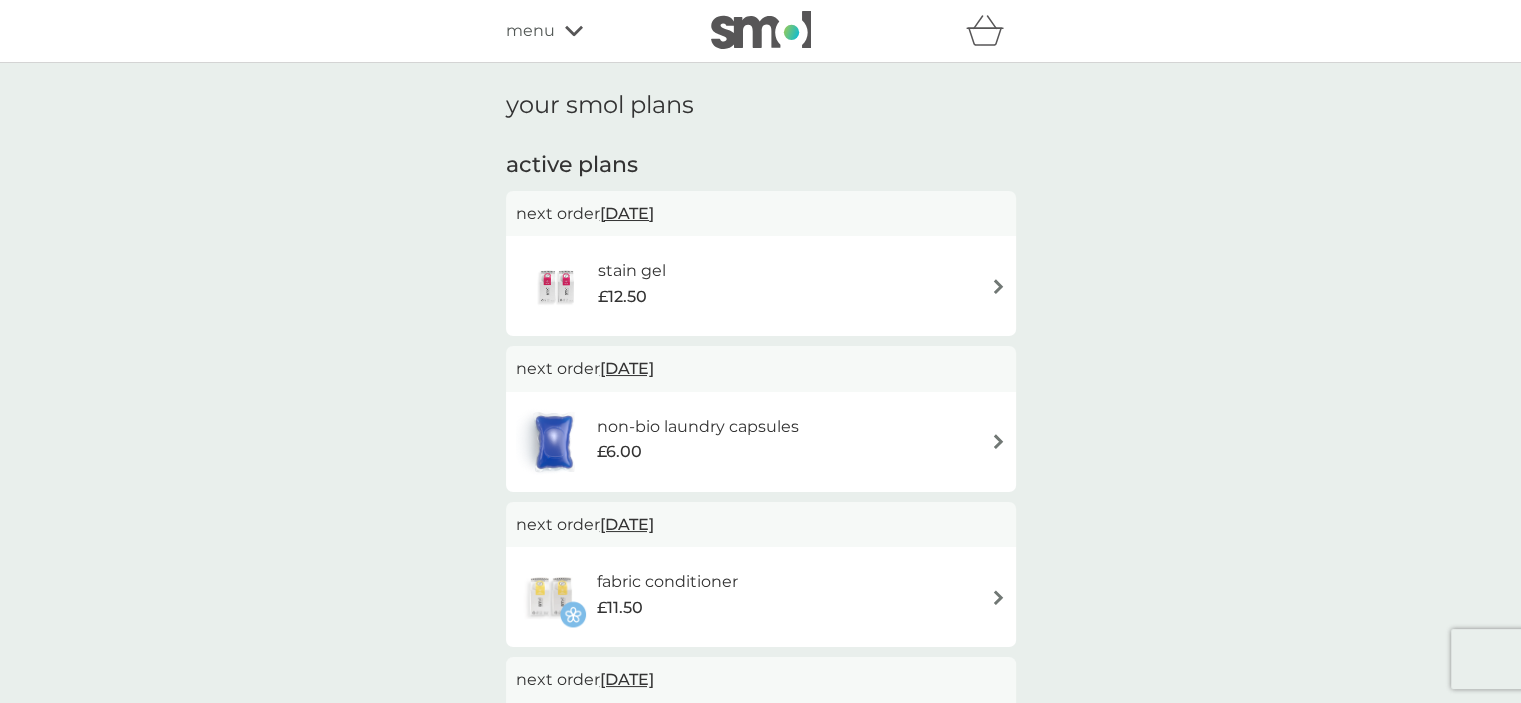 click on "[DATE]" at bounding box center (627, 213) 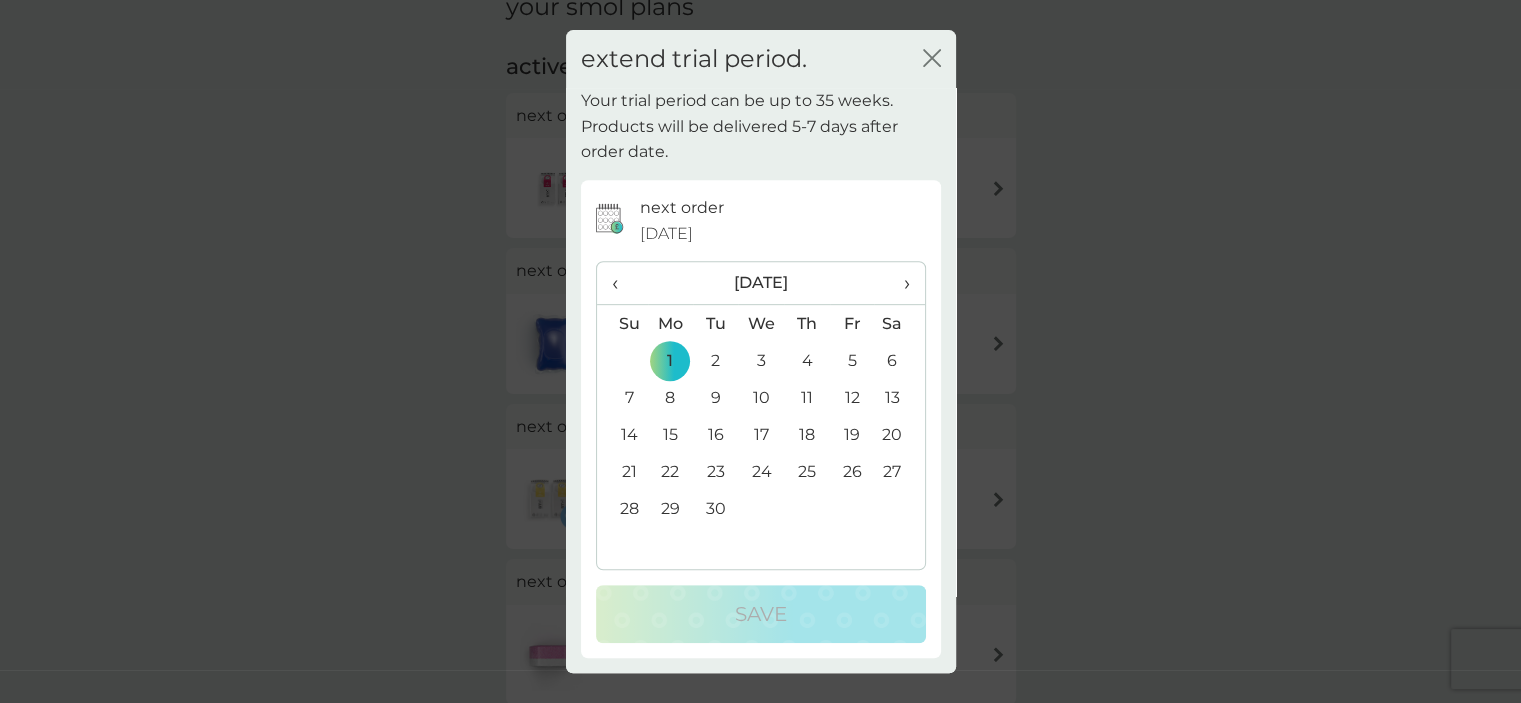 scroll, scrollTop: 300, scrollLeft: 0, axis: vertical 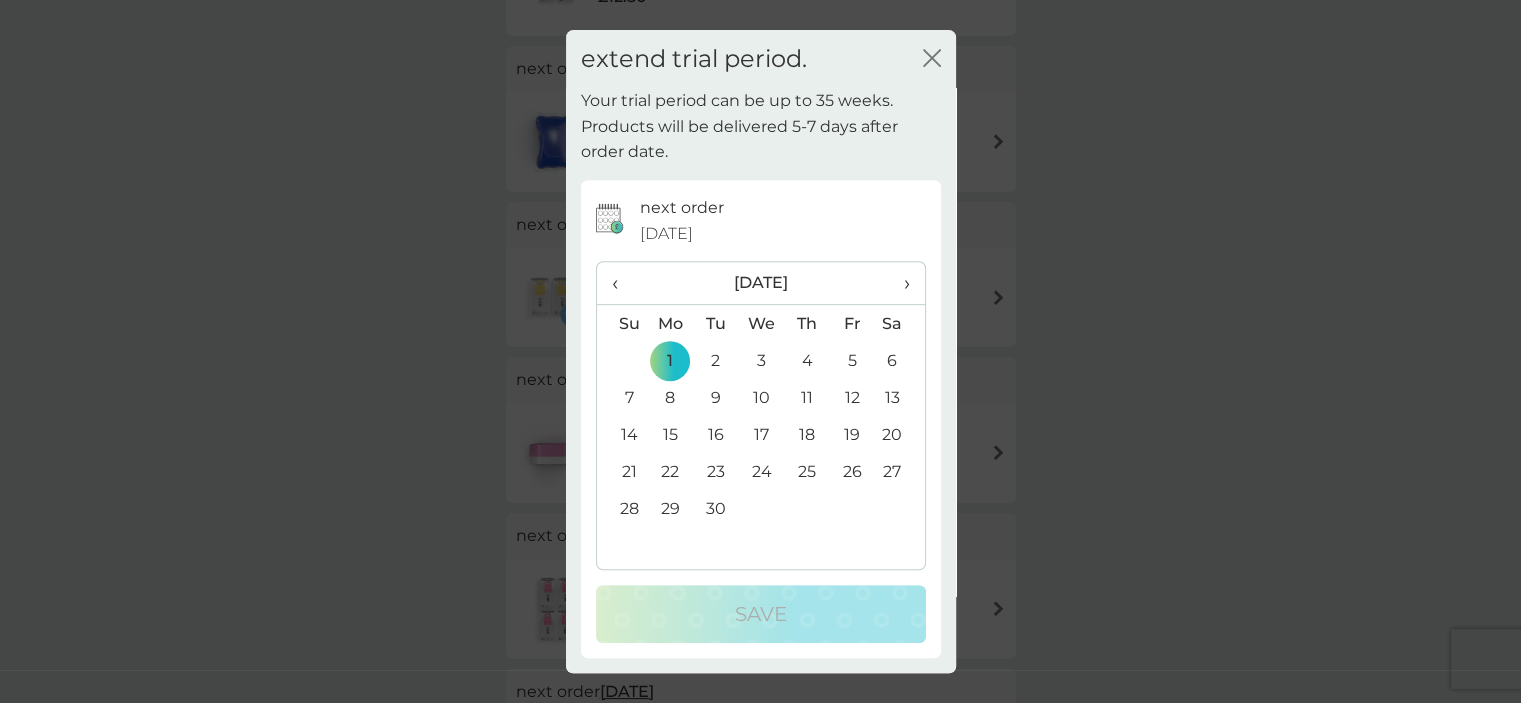 click on "›" at bounding box center [899, 283] 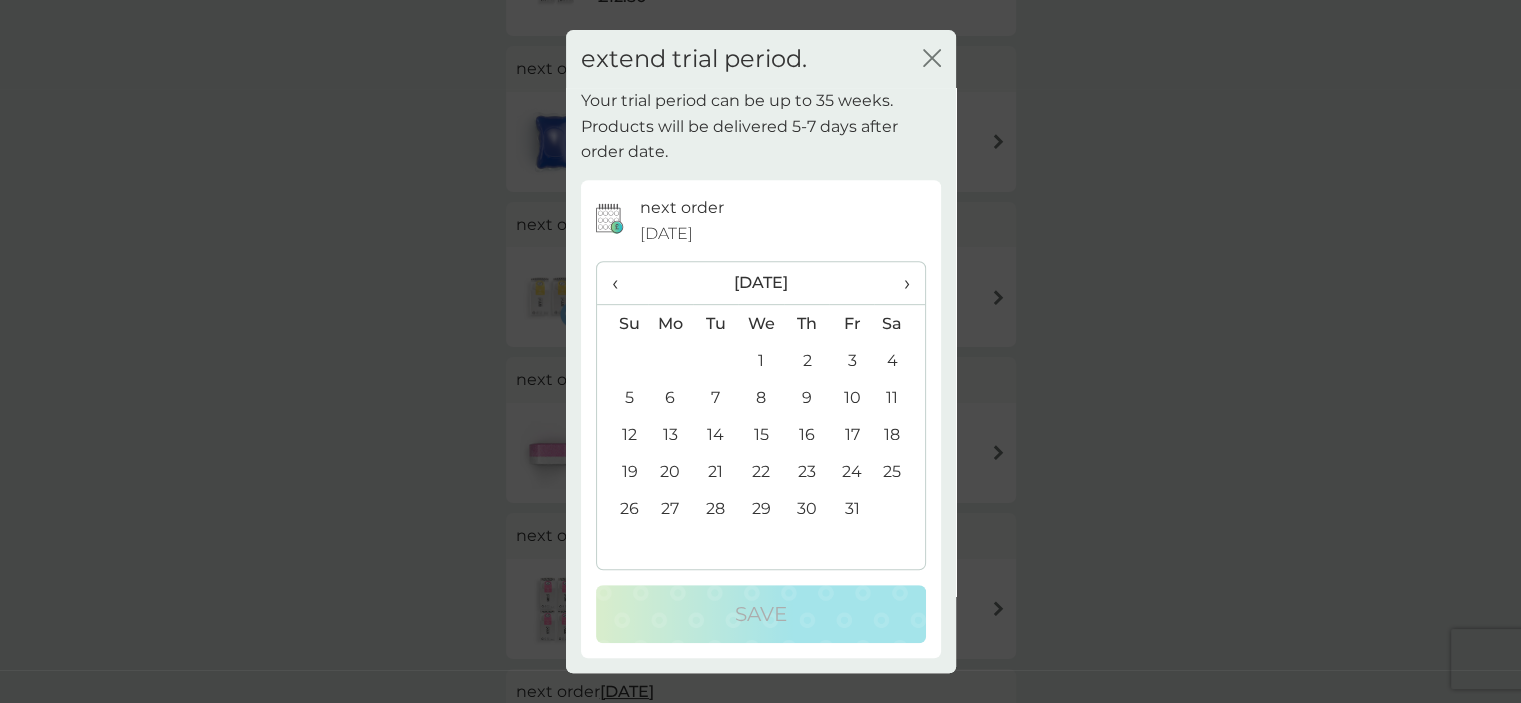 click on "›" at bounding box center (899, 283) 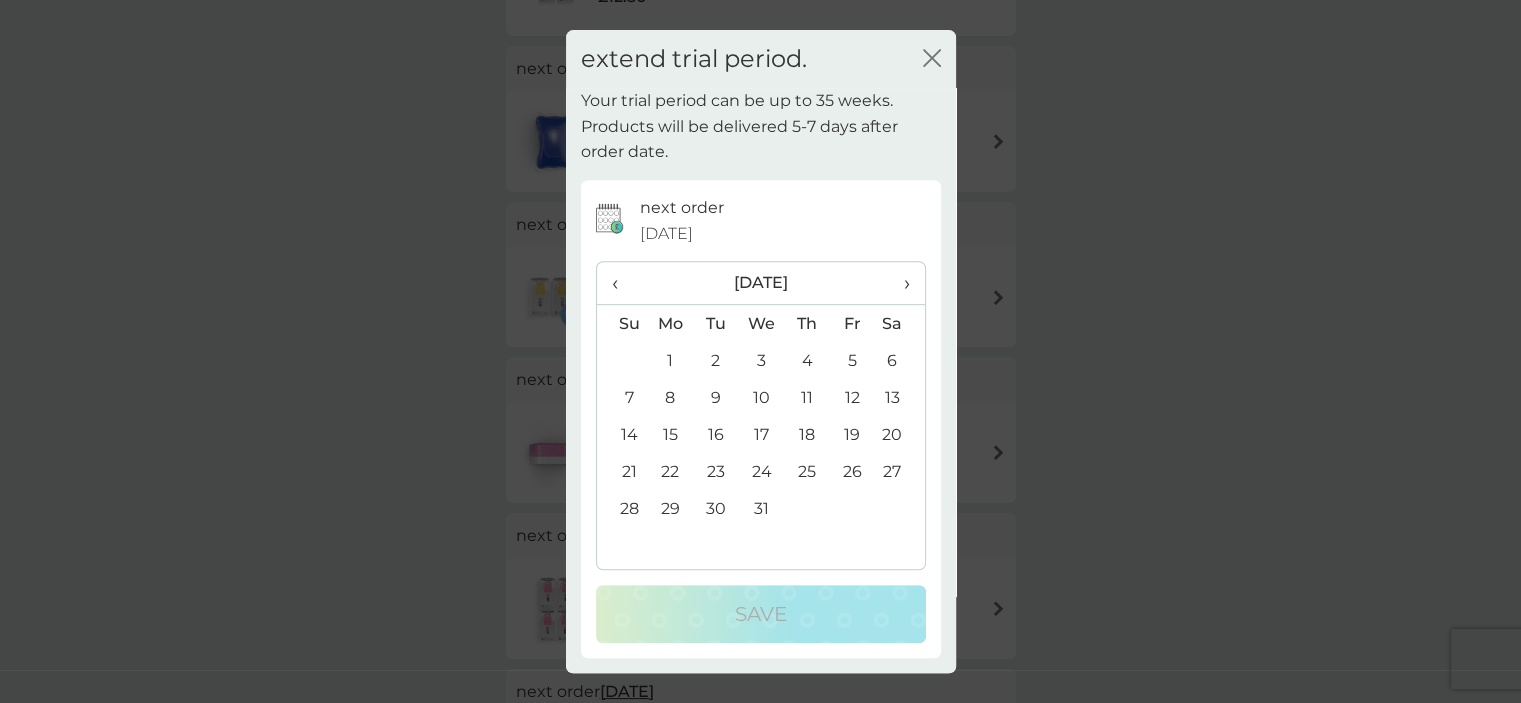 click on "›" at bounding box center (899, 283) 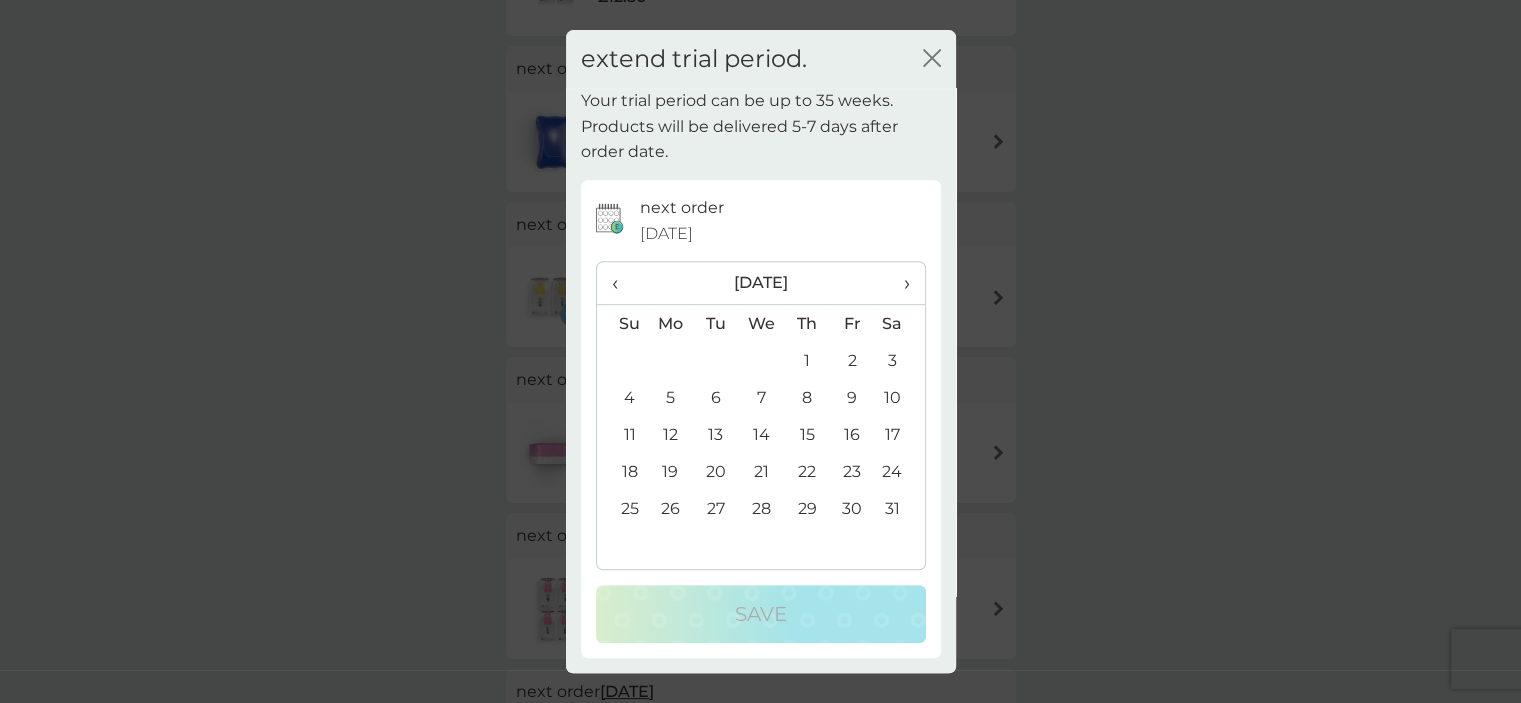 click on "›" at bounding box center [899, 283] 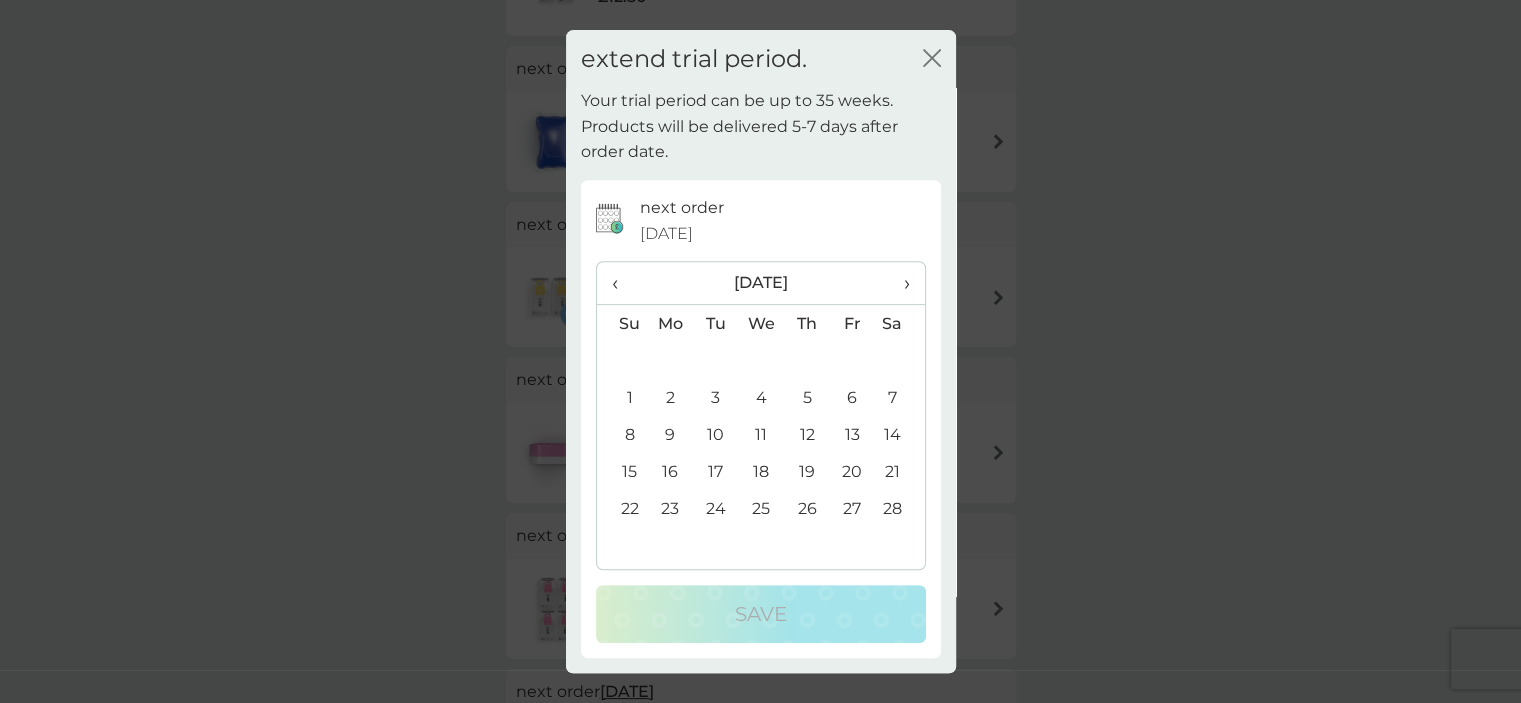 click on "›" at bounding box center [899, 283] 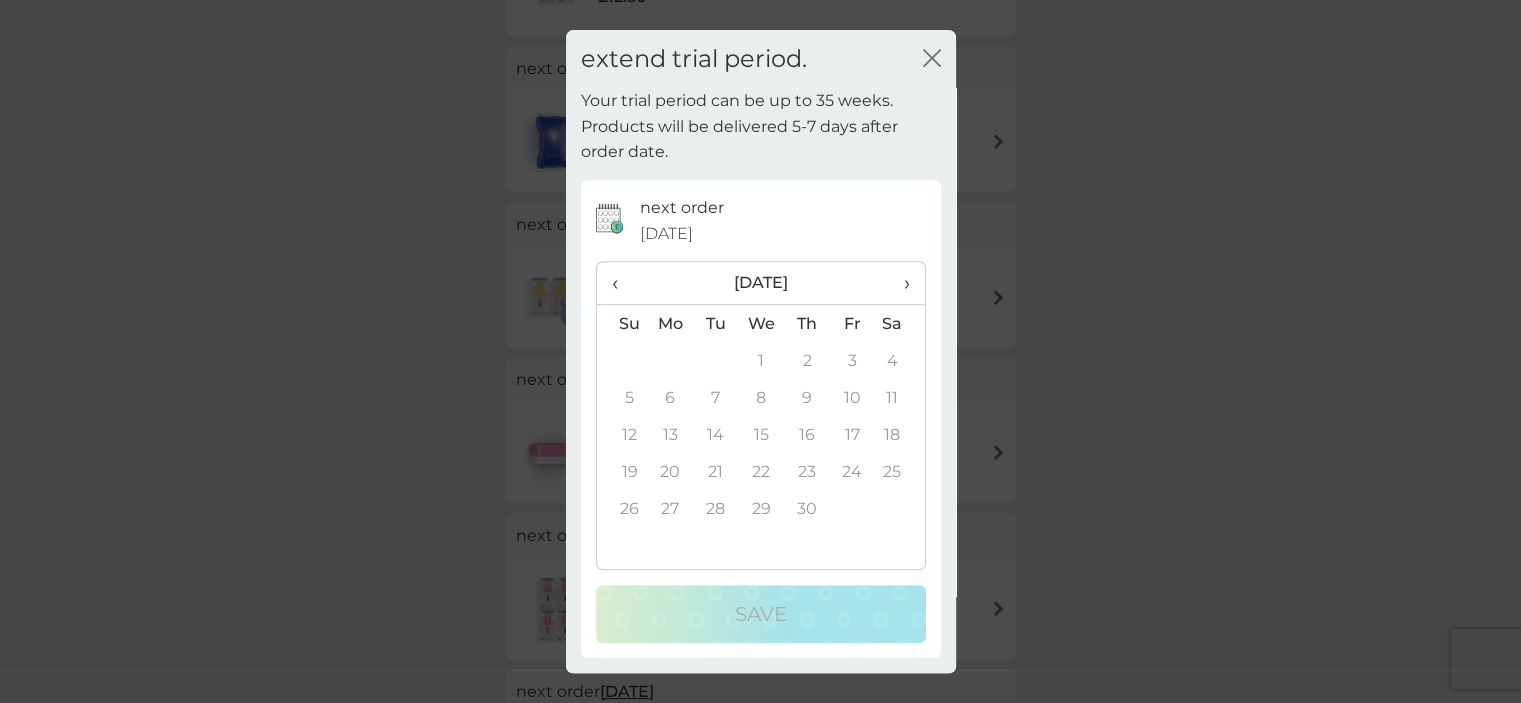click on "›" at bounding box center [899, 283] 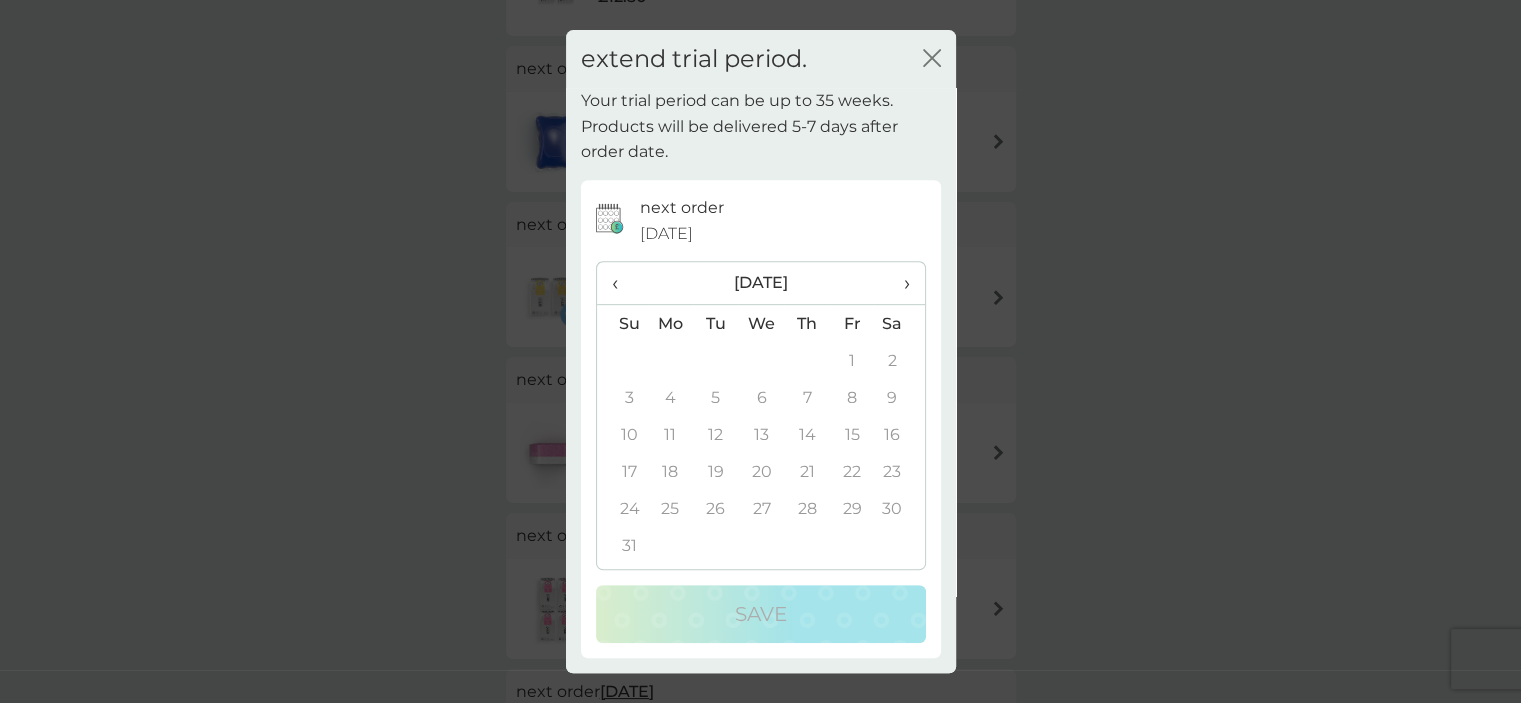 click on "›" at bounding box center (899, 283) 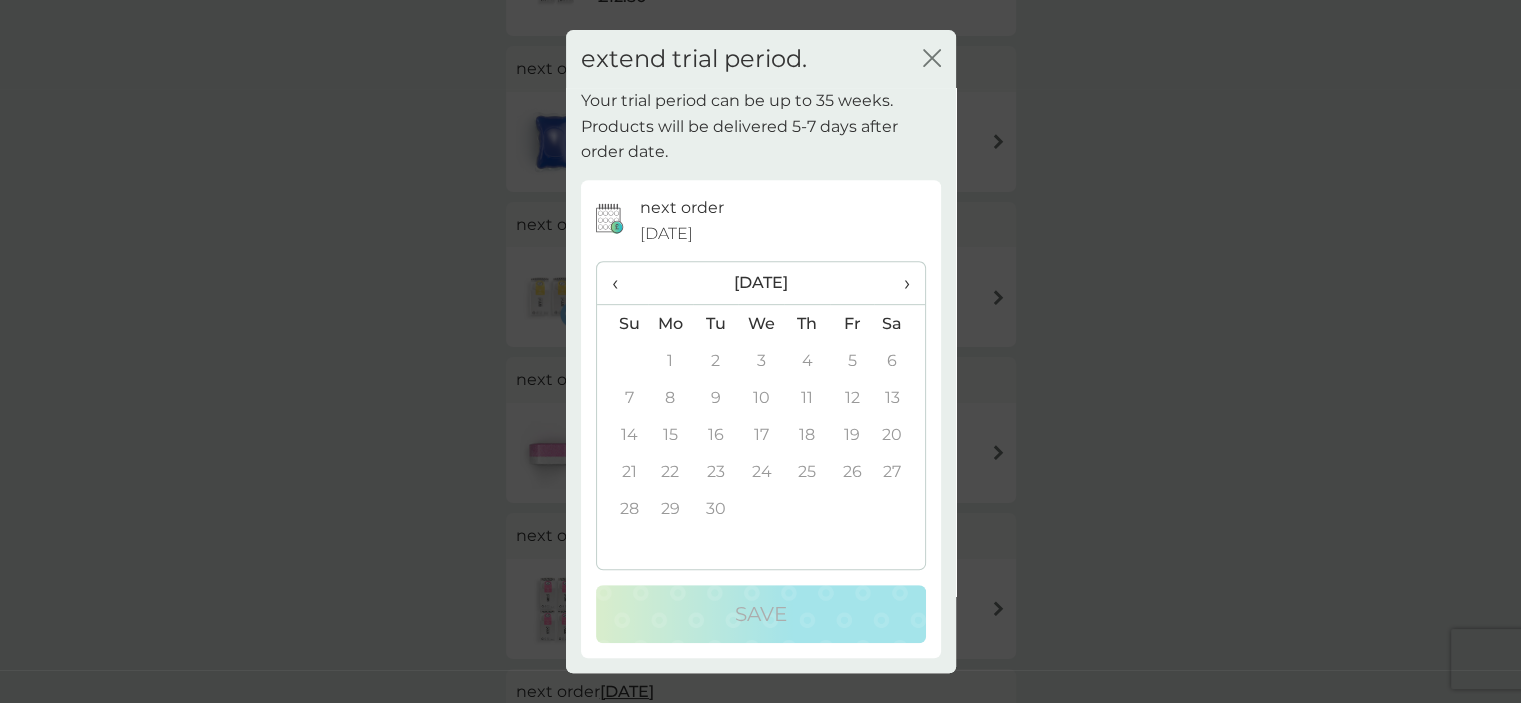click on "›" at bounding box center (899, 283) 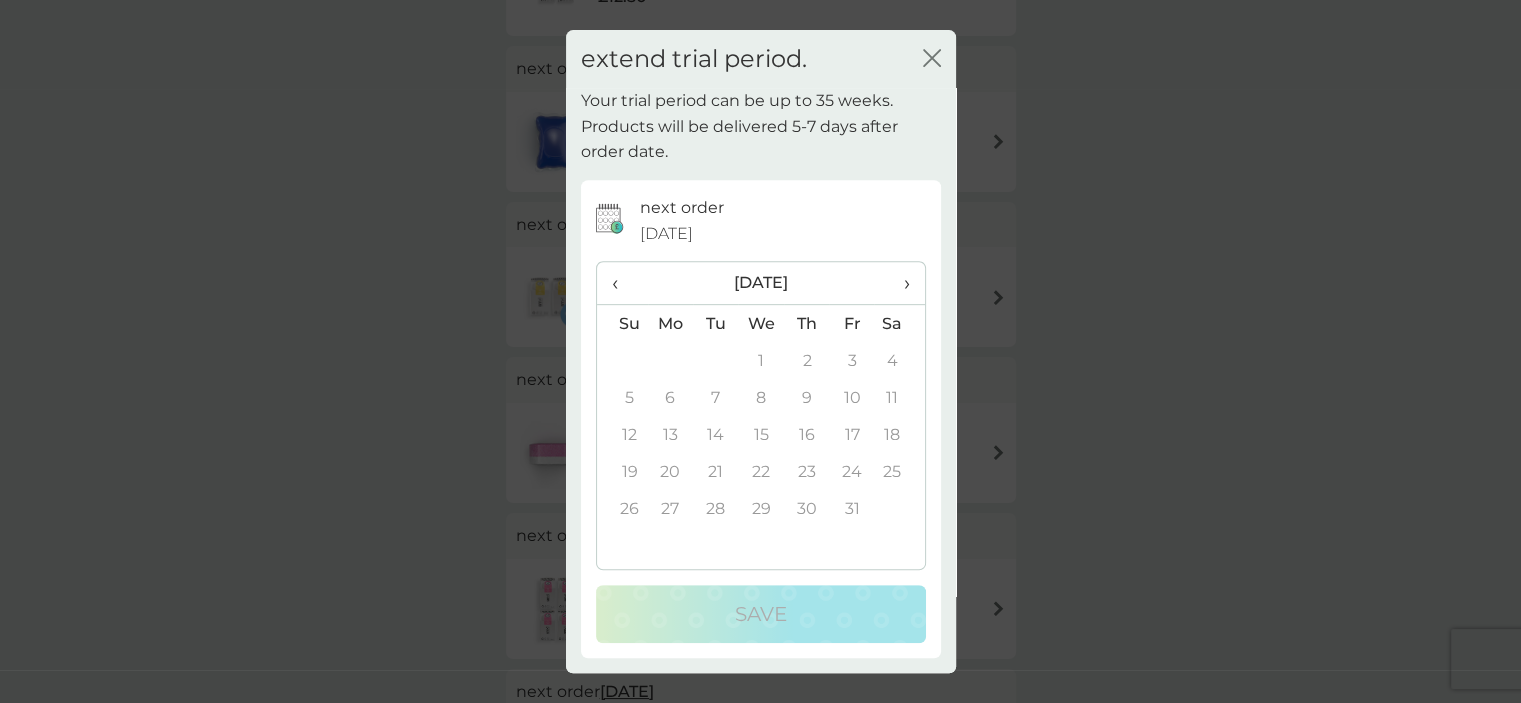 click on "›" at bounding box center [899, 283] 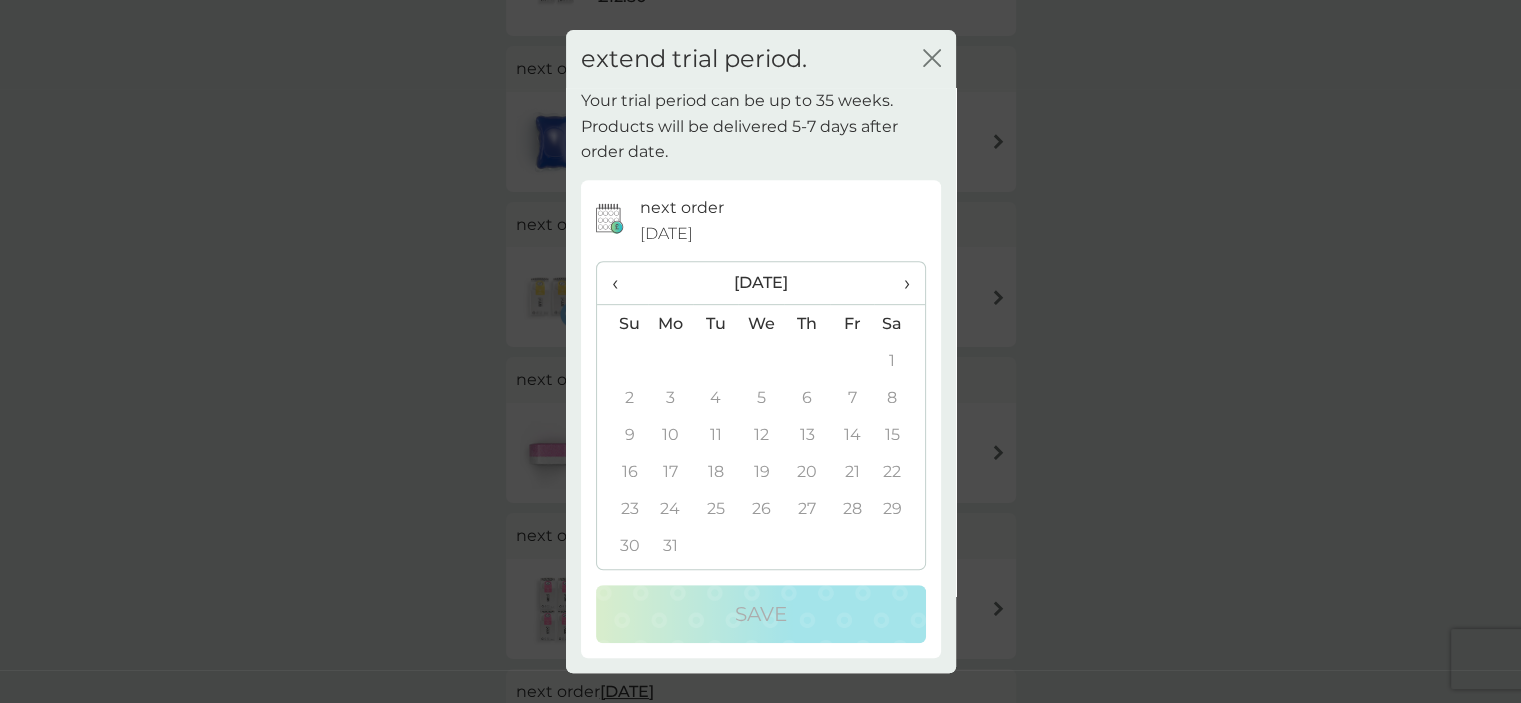 click on "›" at bounding box center [899, 283] 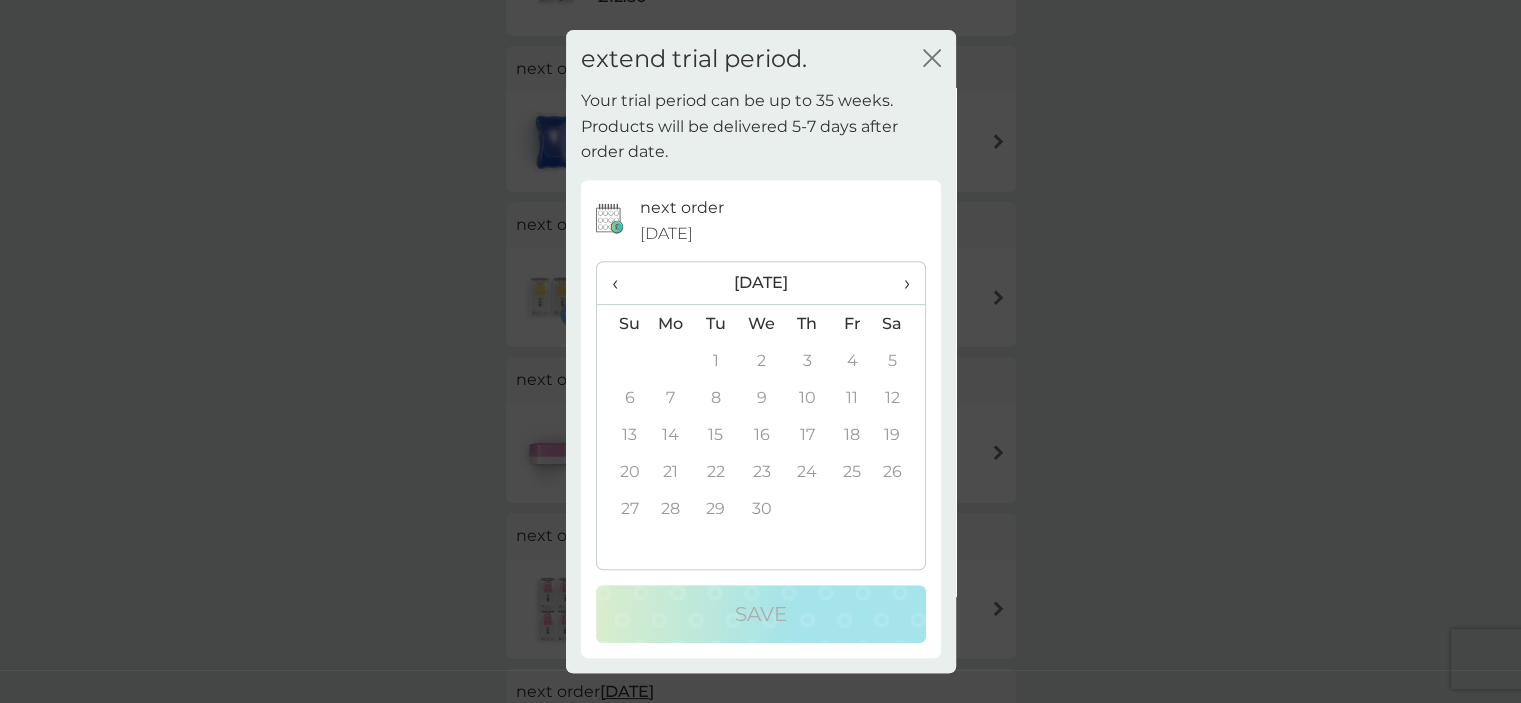 click on "‹" at bounding box center (622, 283) 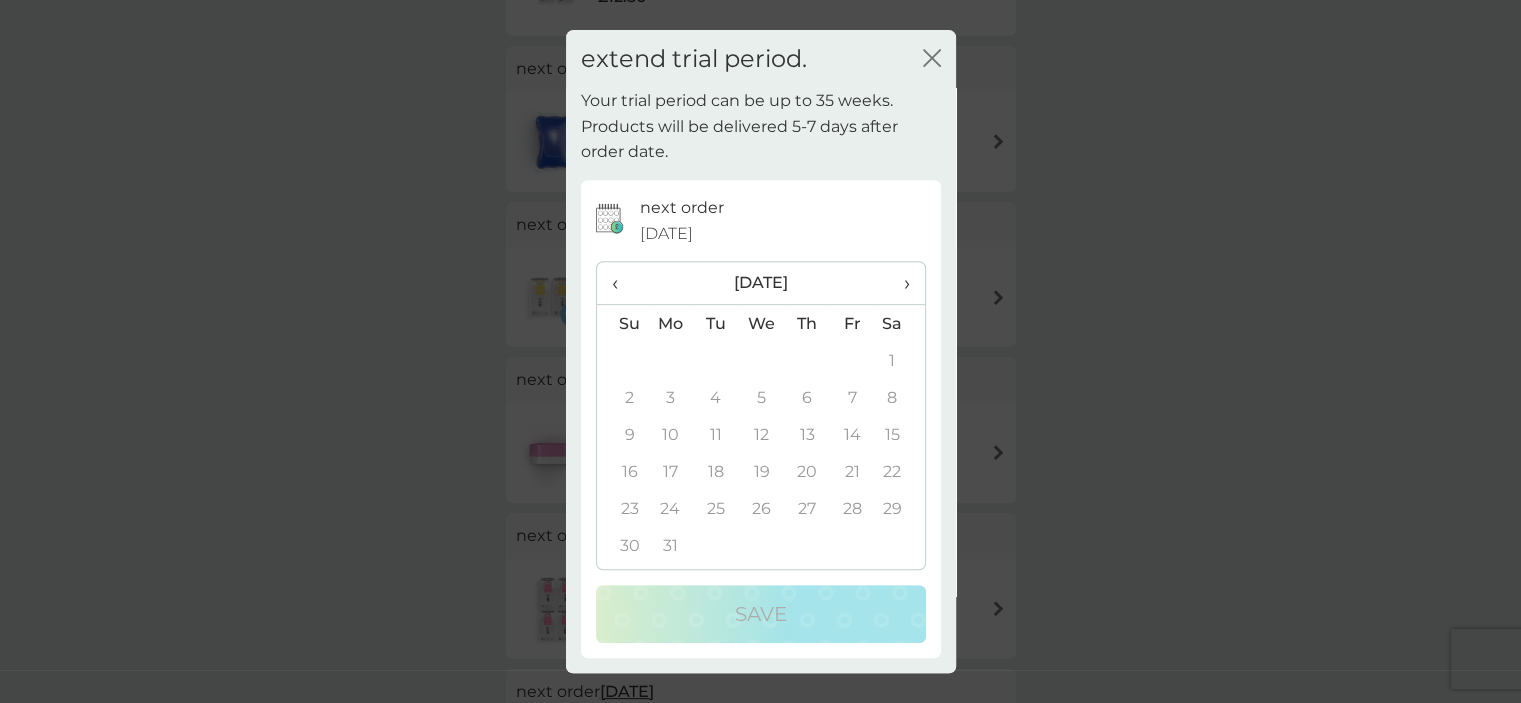 click on "‹" at bounding box center (622, 283) 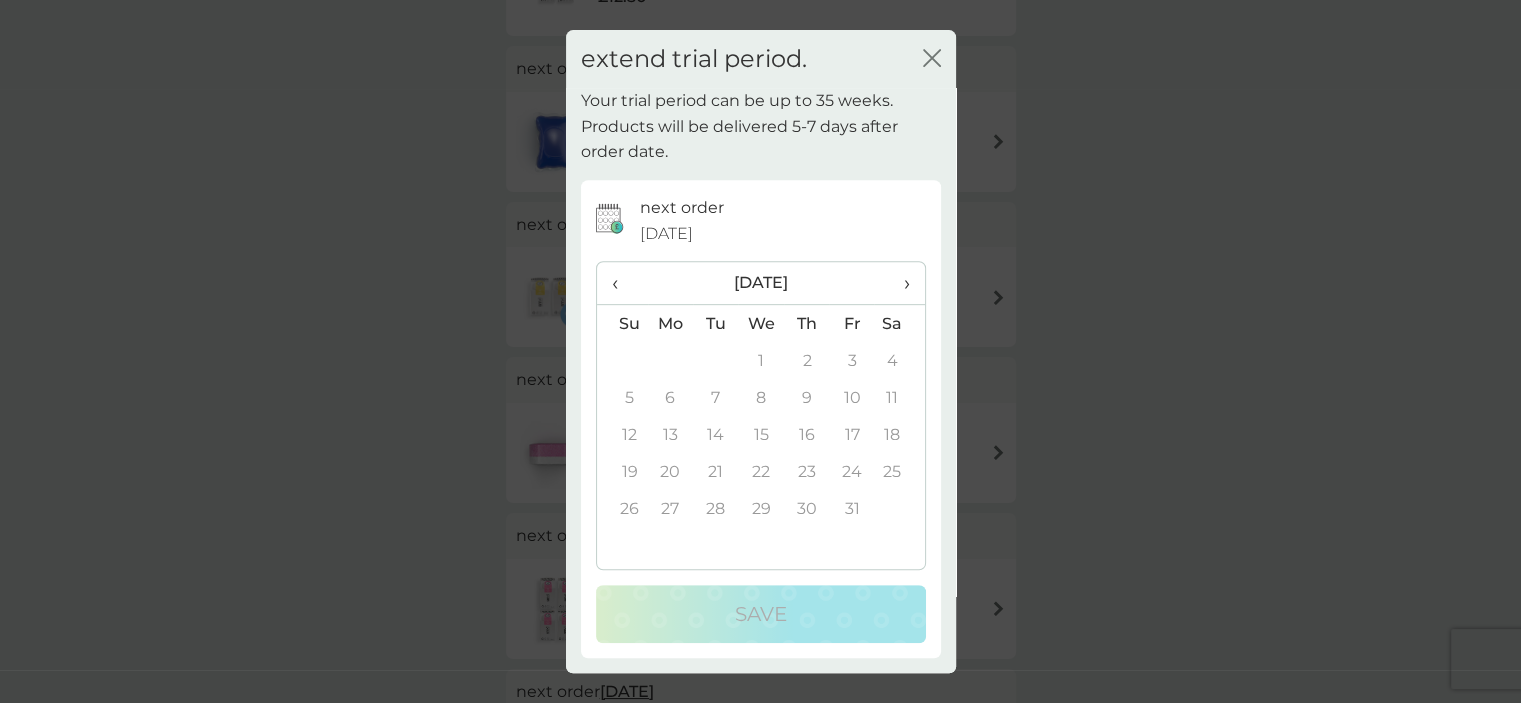 click on "‹" at bounding box center (622, 283) 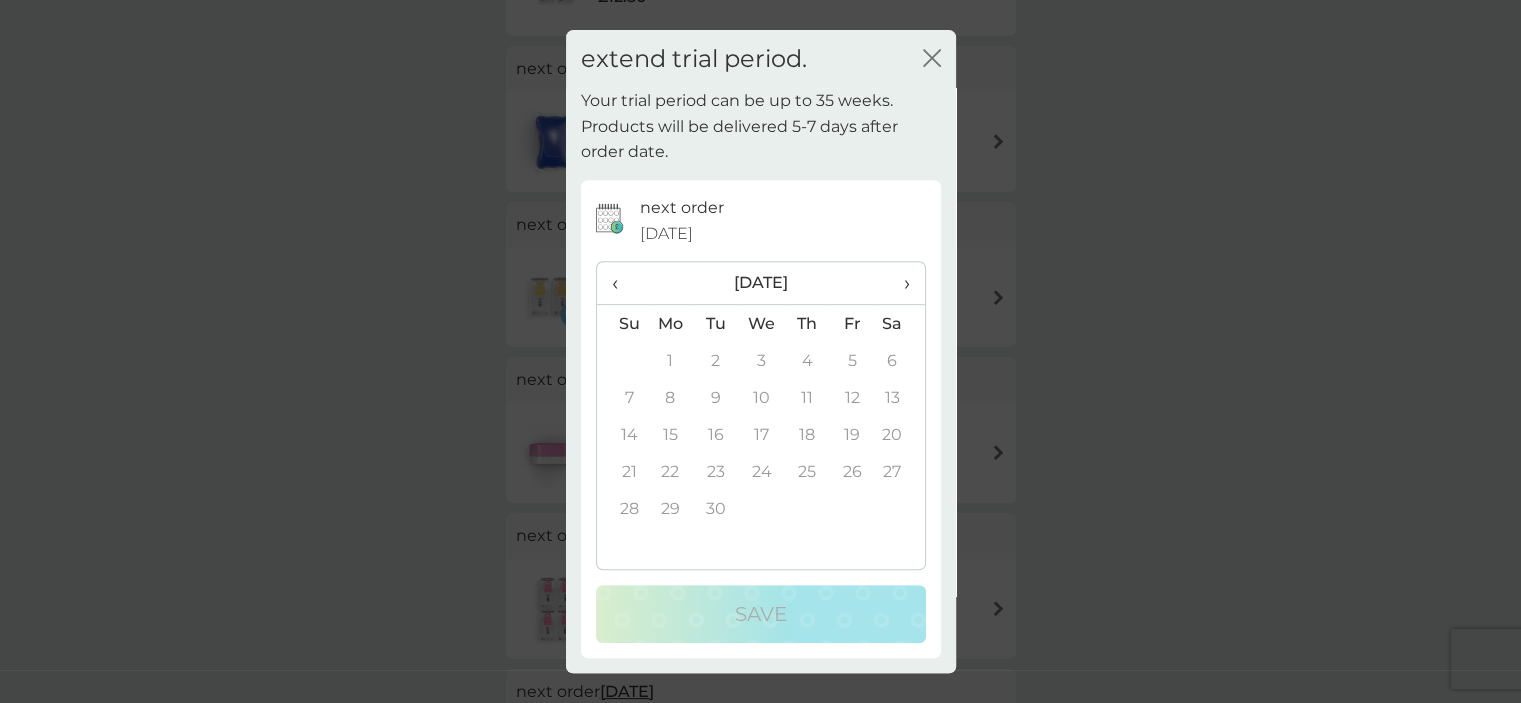 click on "‹" at bounding box center (622, 283) 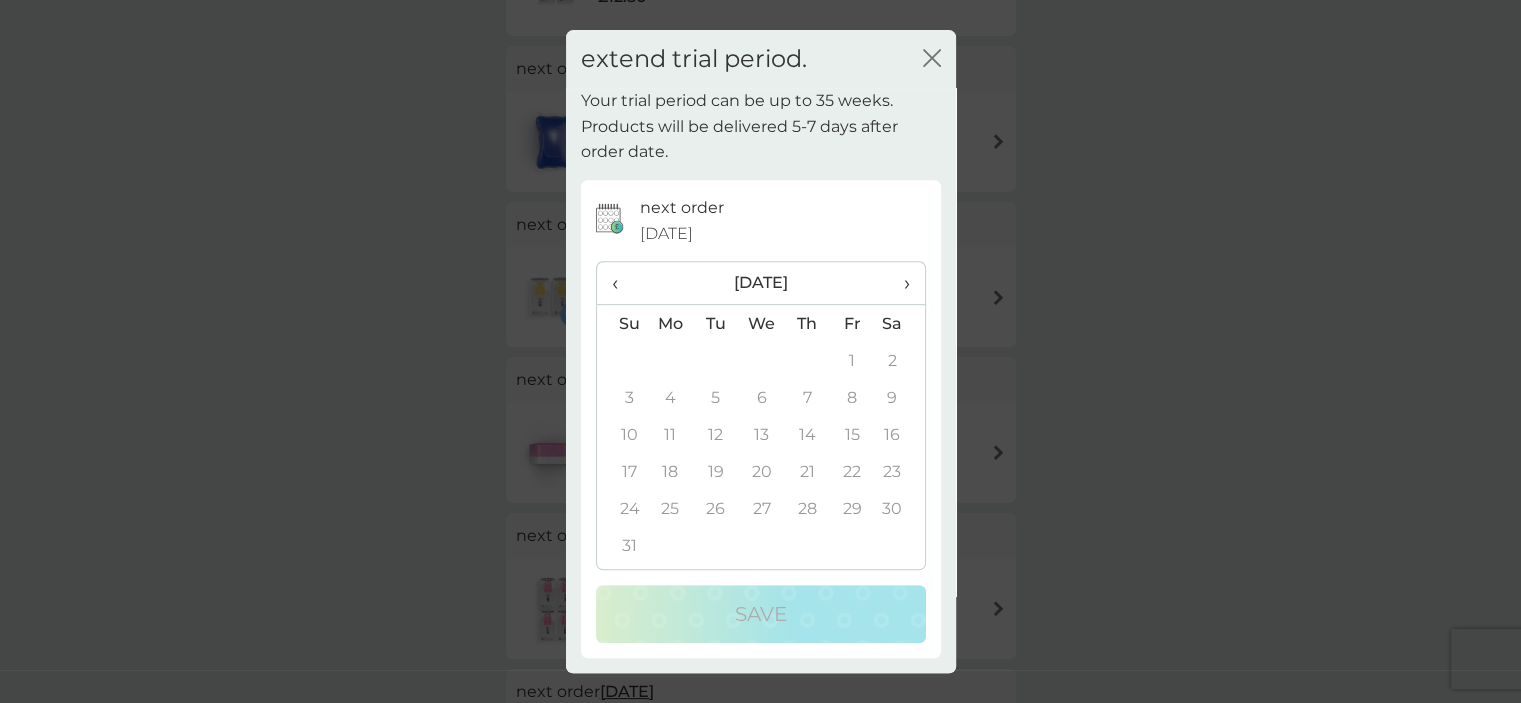 click on "‹" at bounding box center (622, 283) 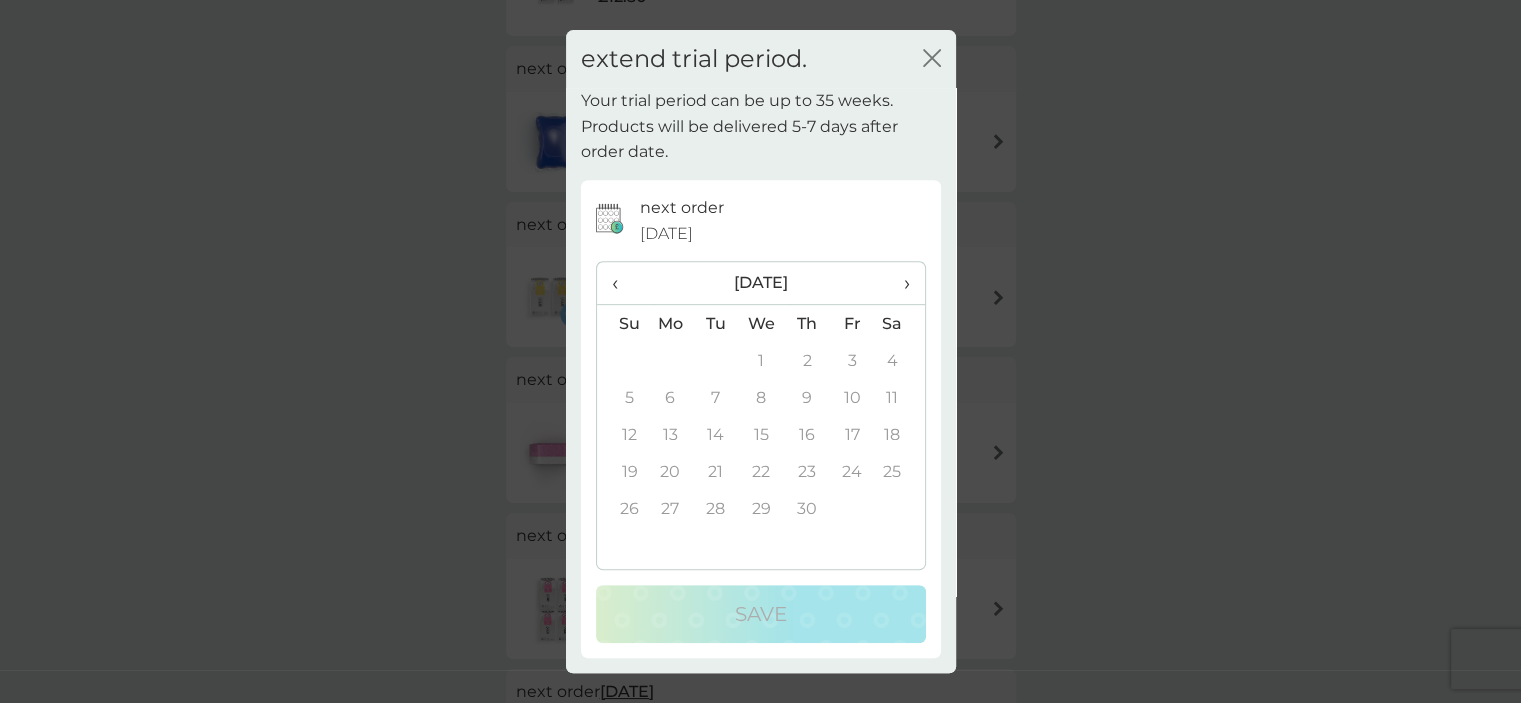 click on "‹" at bounding box center [622, 283] 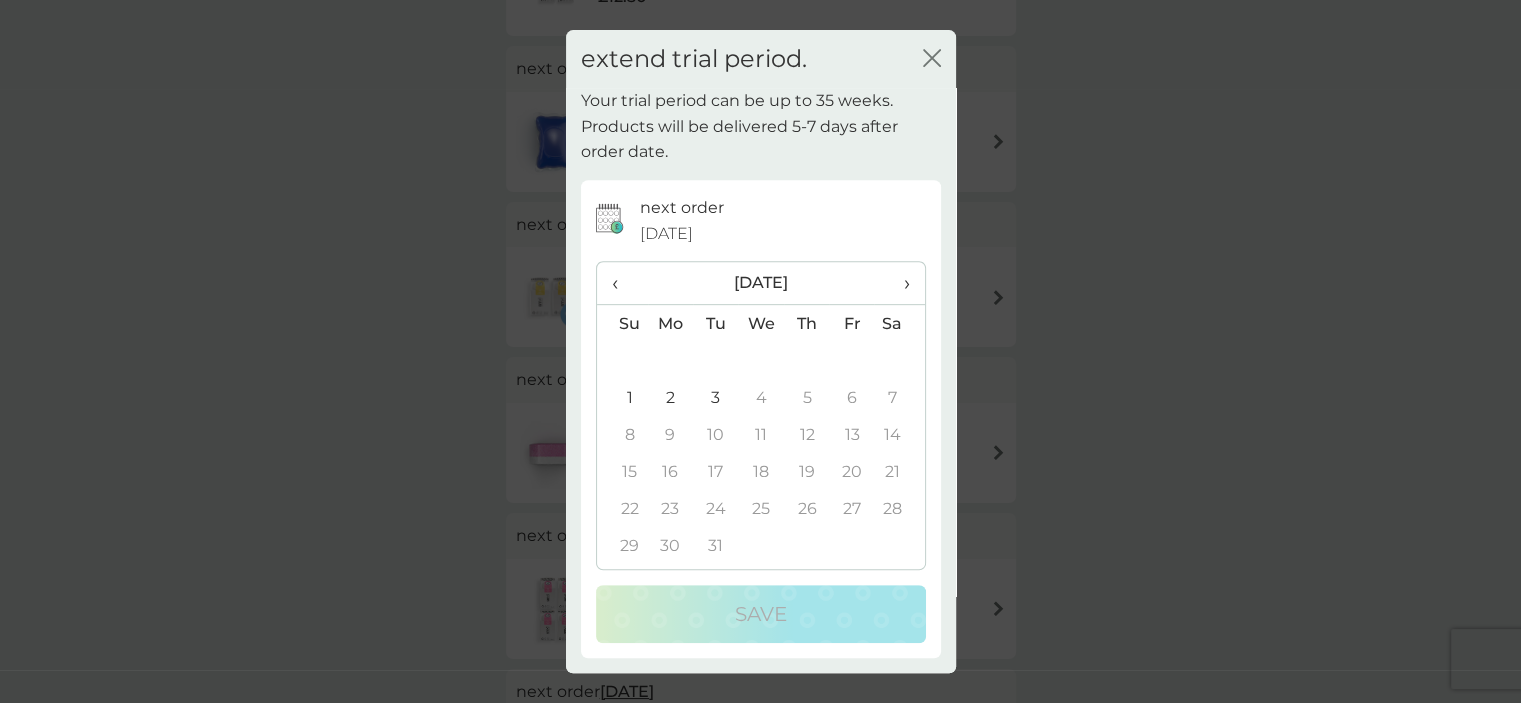click on "‹" at bounding box center [622, 283] 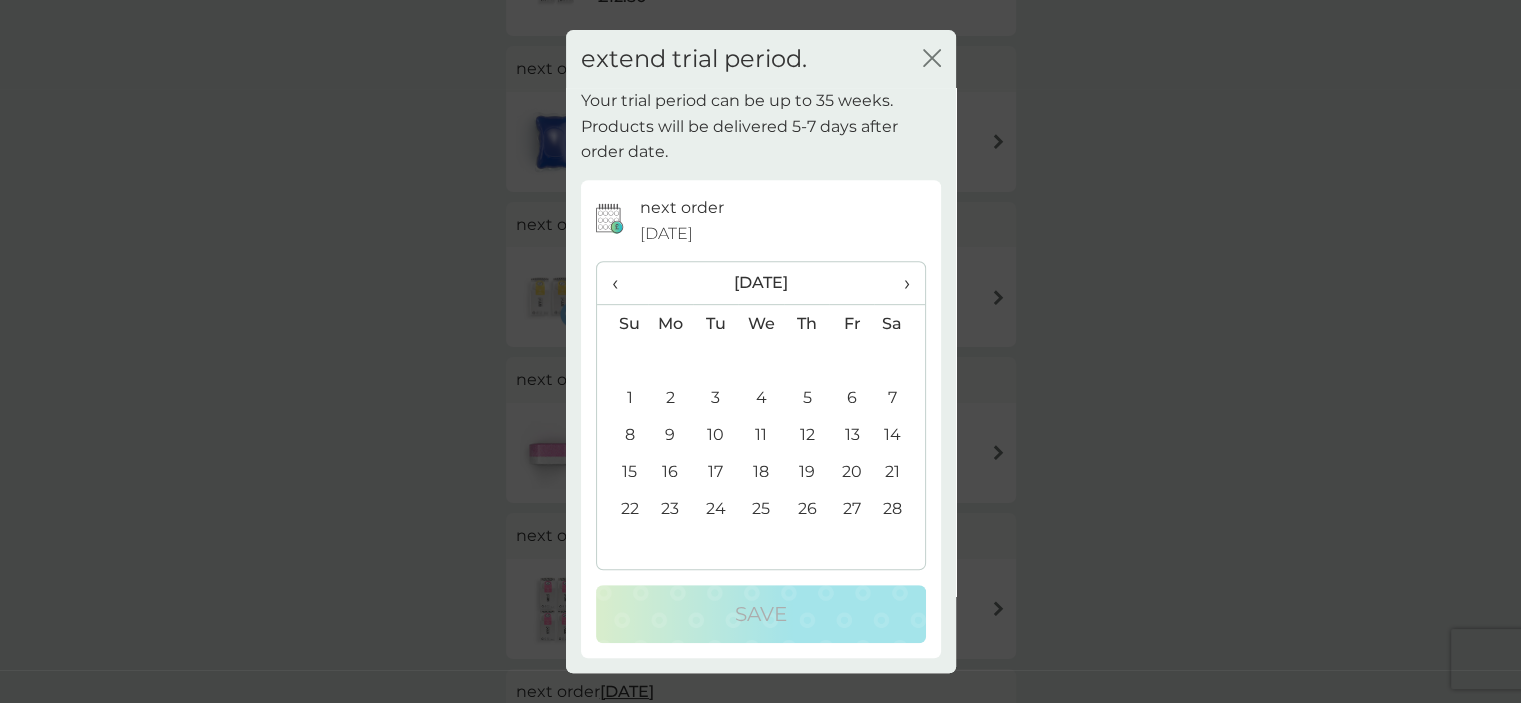 click on "28" at bounding box center [899, 508] 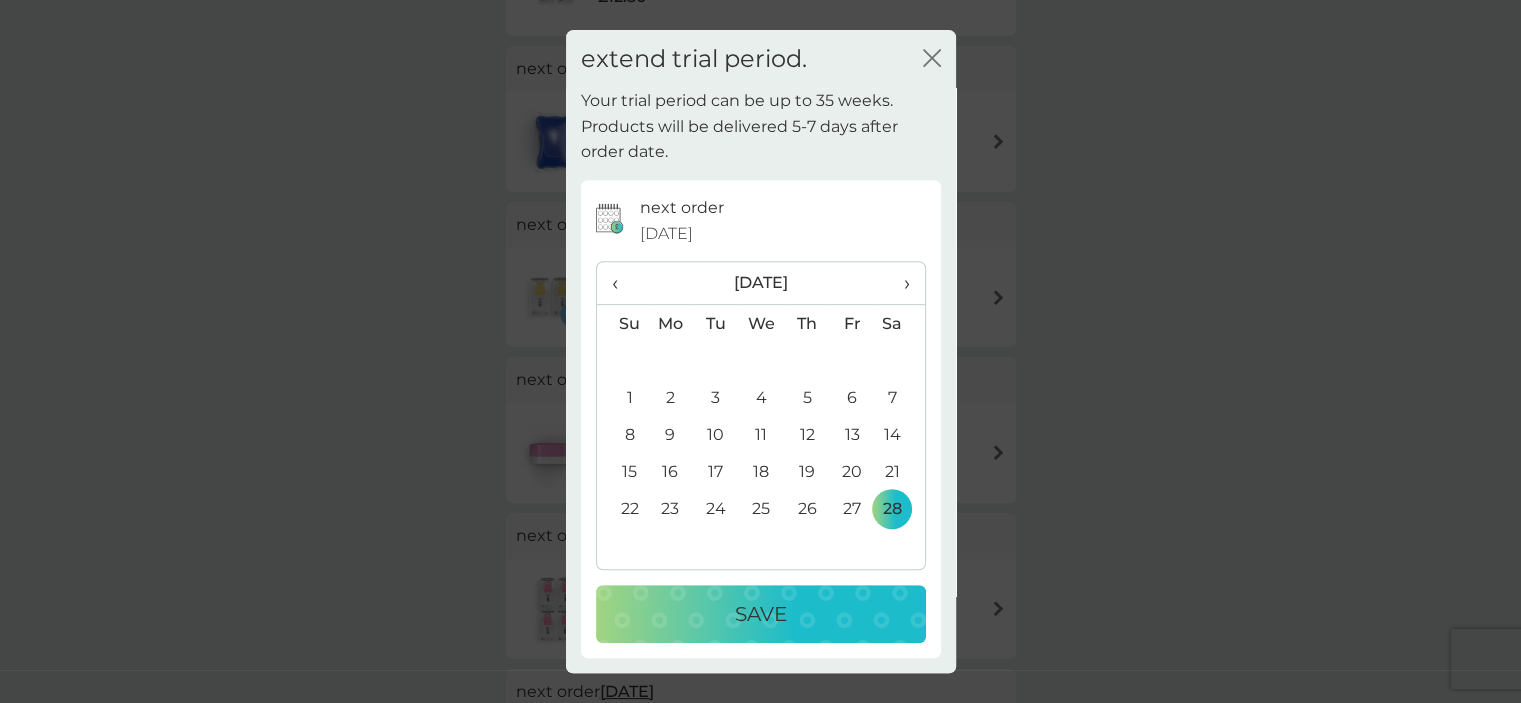 click on "Save" at bounding box center (761, 614) 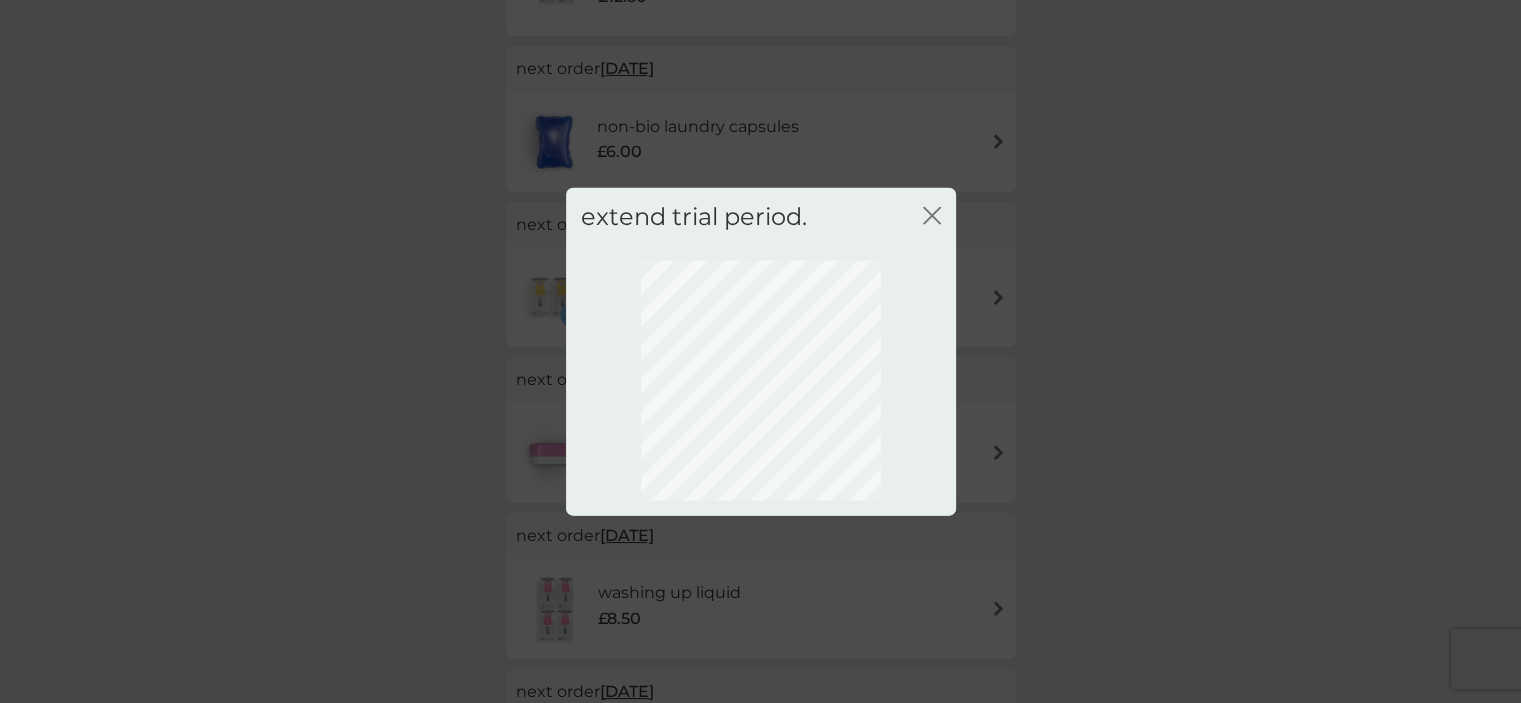 scroll, scrollTop: 135, scrollLeft: 0, axis: vertical 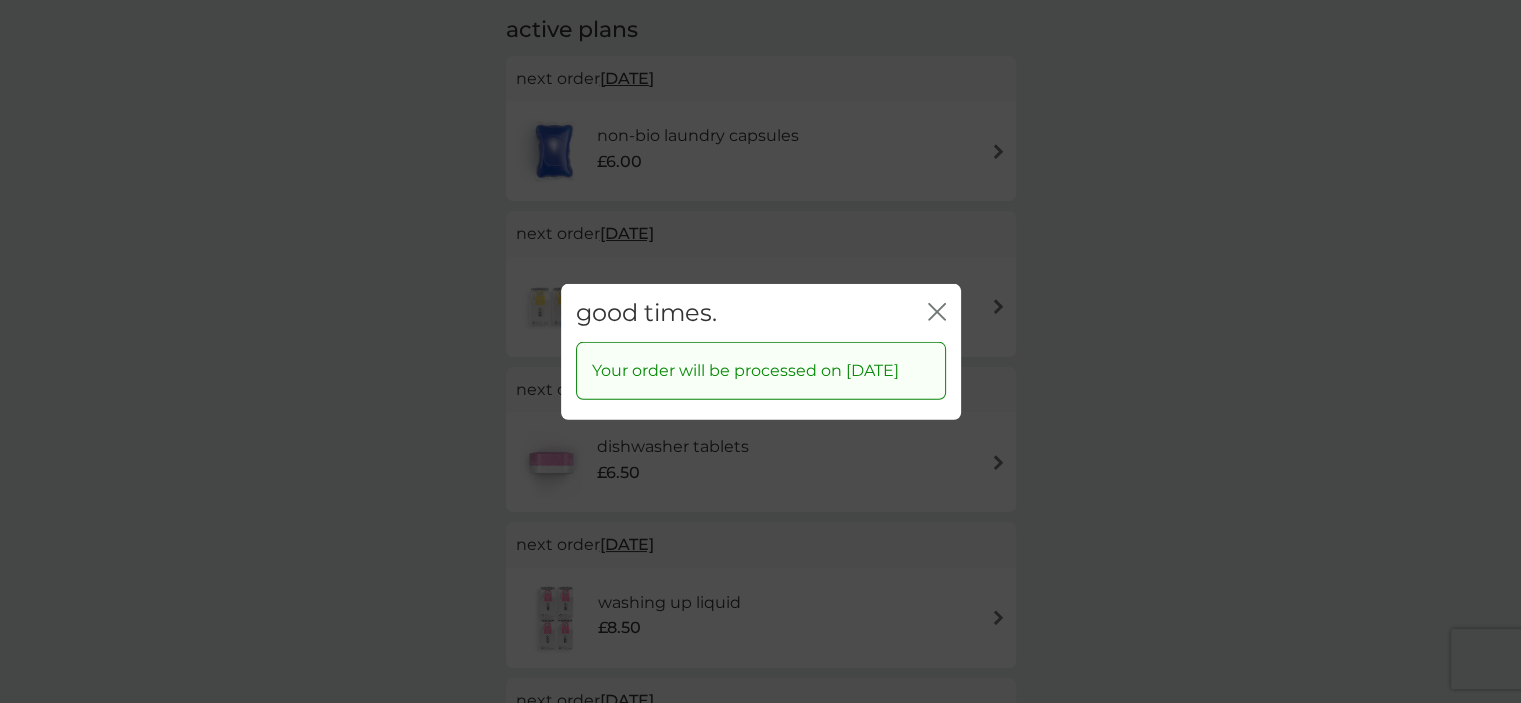 click on "close" 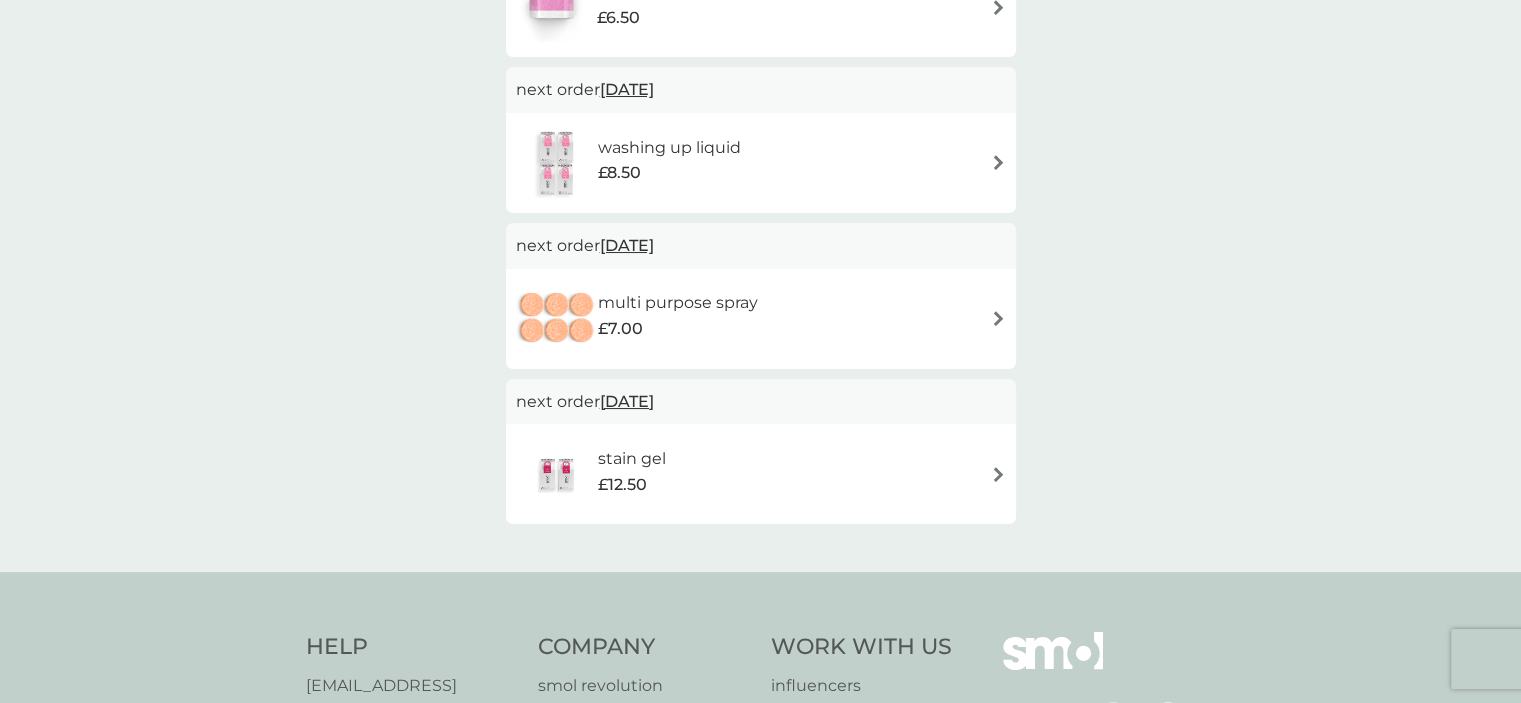 scroll, scrollTop: 635, scrollLeft: 0, axis: vertical 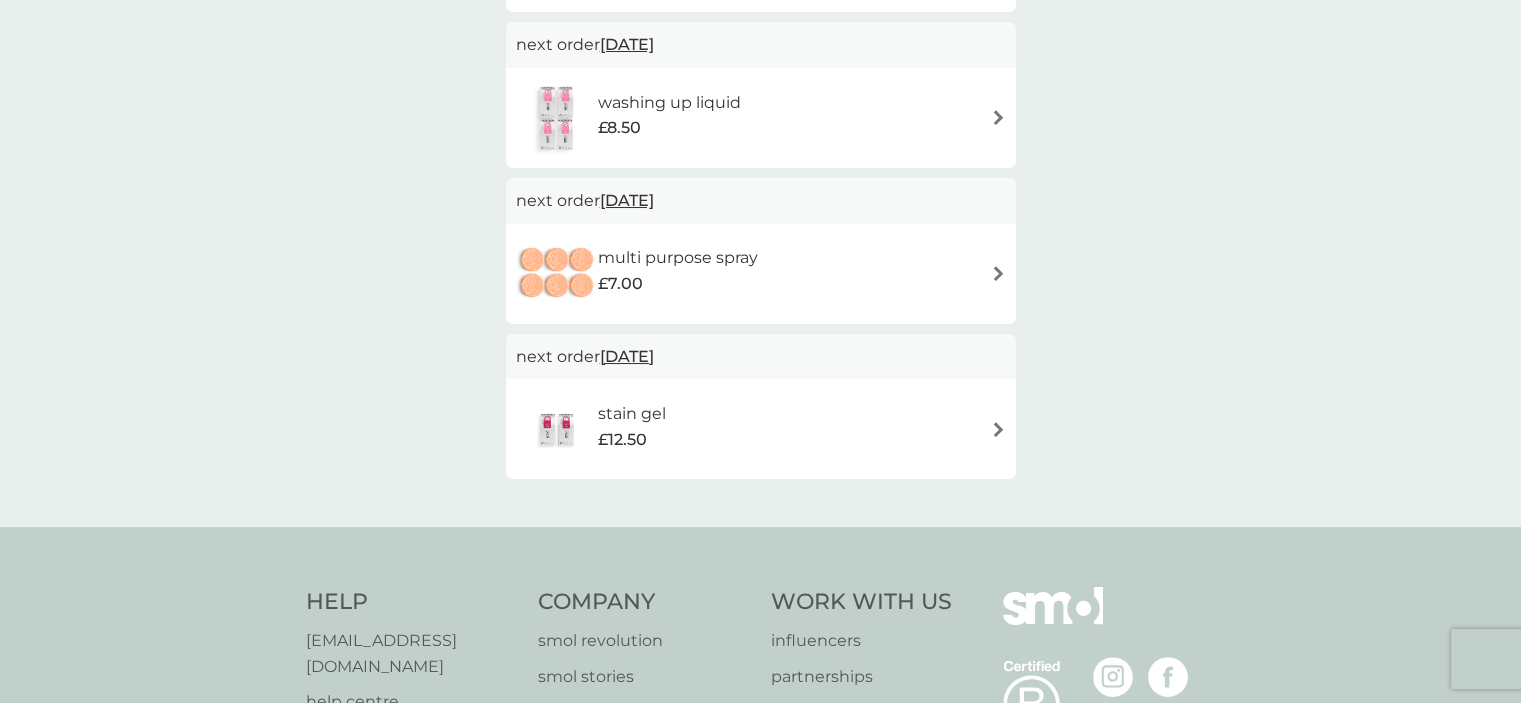 click on "stain gel £12.50" at bounding box center (761, 429) 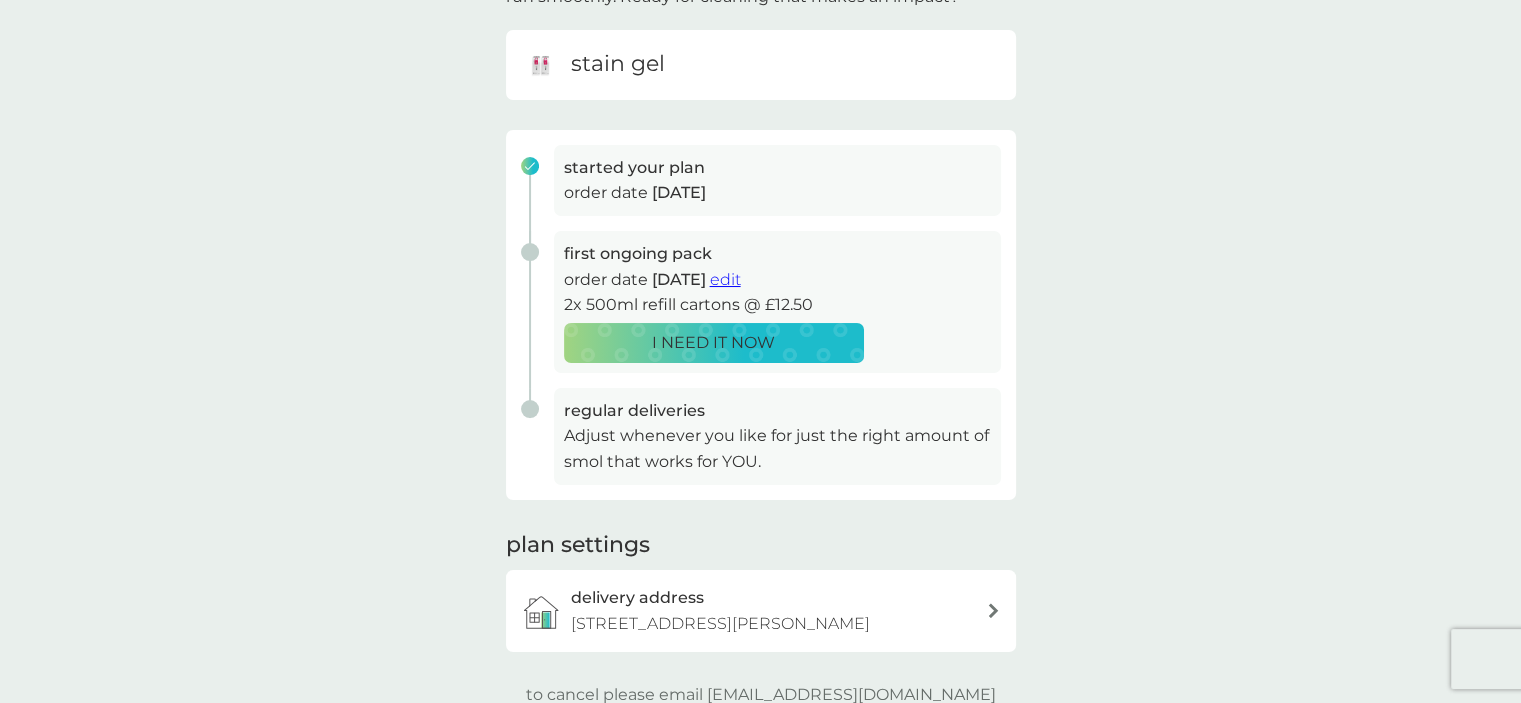 scroll, scrollTop: 300, scrollLeft: 0, axis: vertical 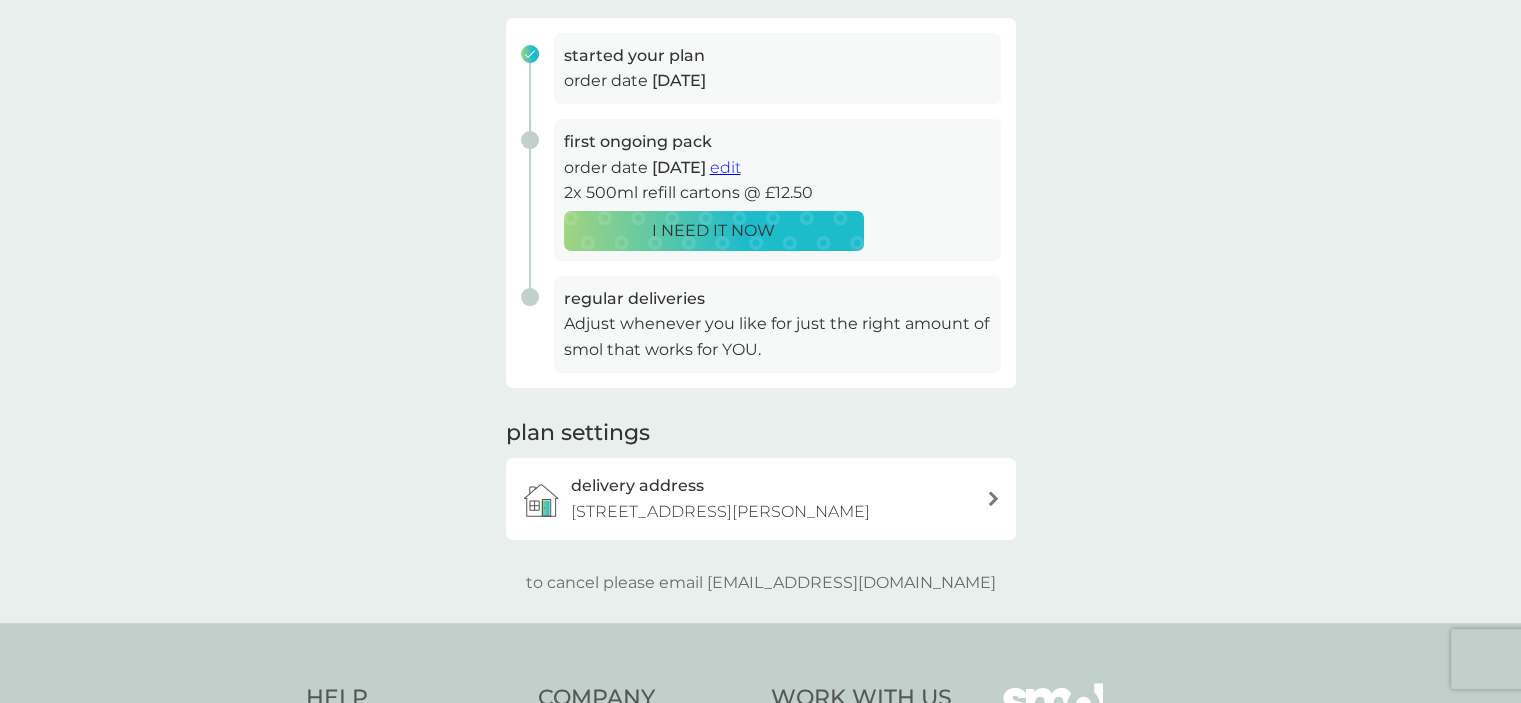 click on "delivery address [STREET_ADDRESS][PERSON_NAME]" at bounding box center (771, 498) 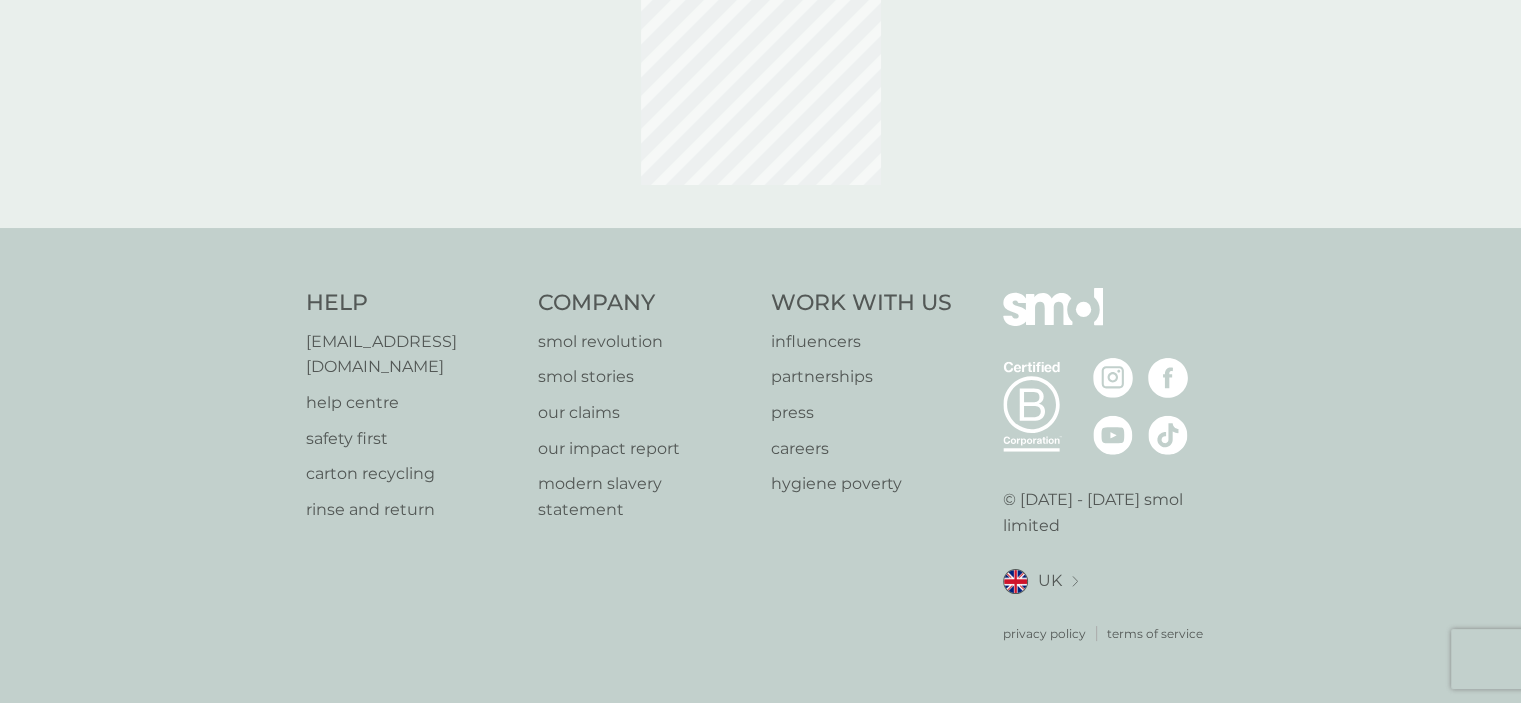 scroll, scrollTop: 0, scrollLeft: 0, axis: both 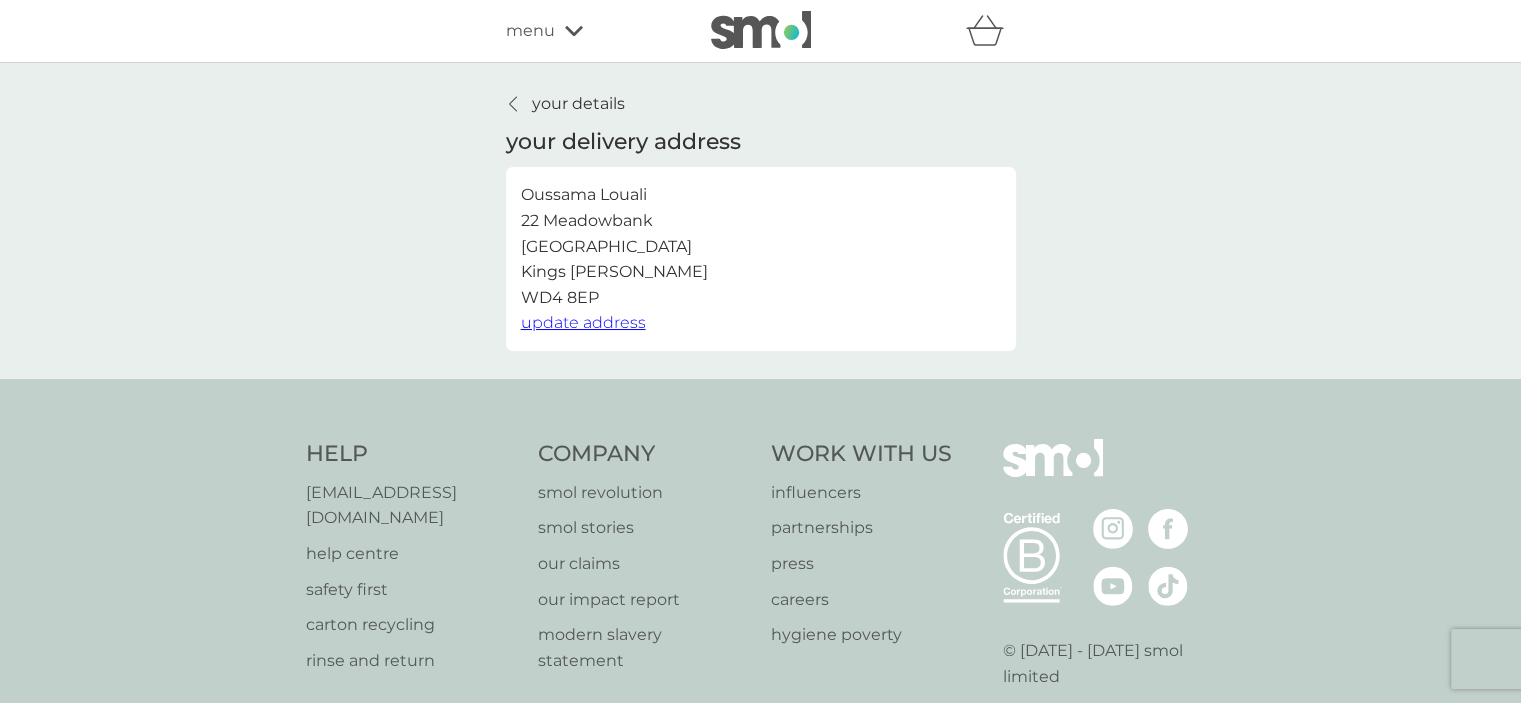 click 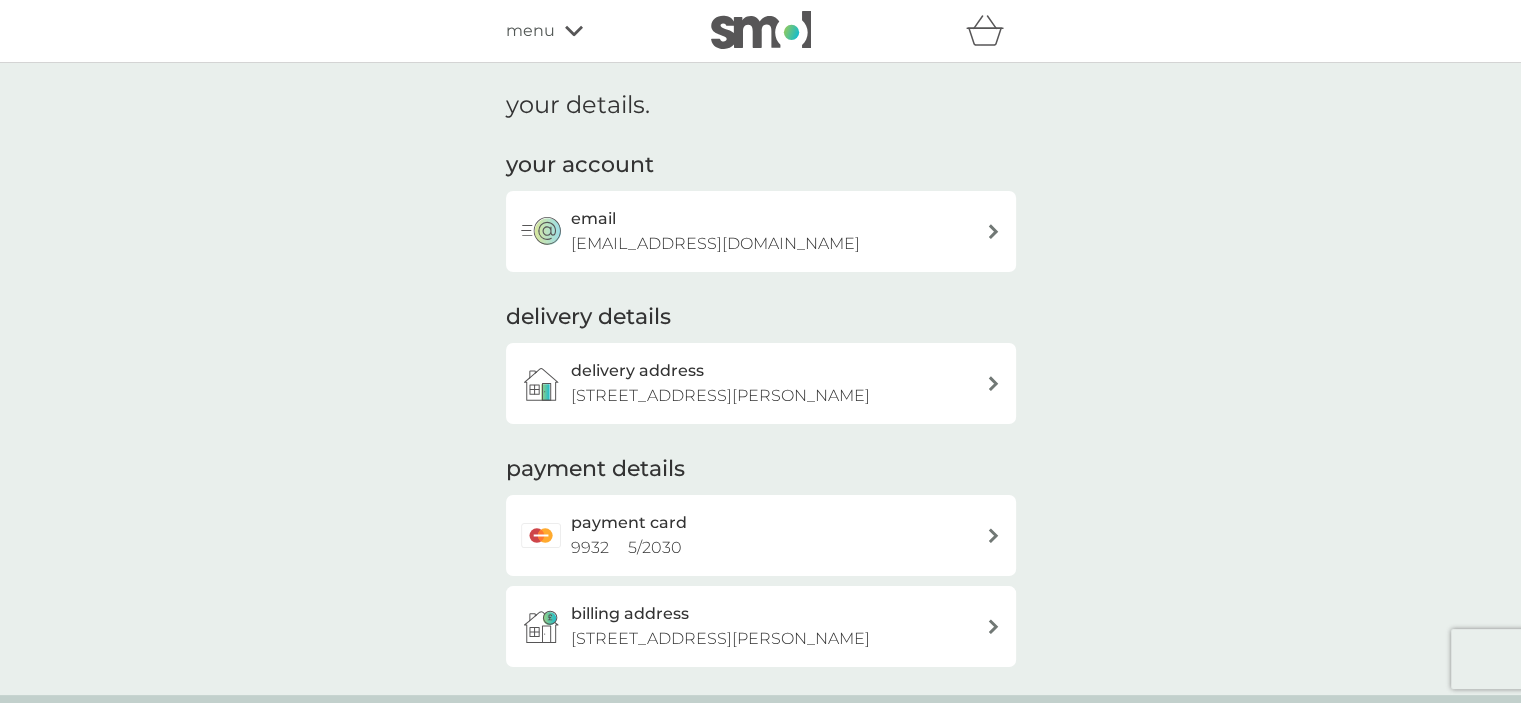 click on "[EMAIL_ADDRESS][DOMAIN_NAME]" at bounding box center [715, 244] 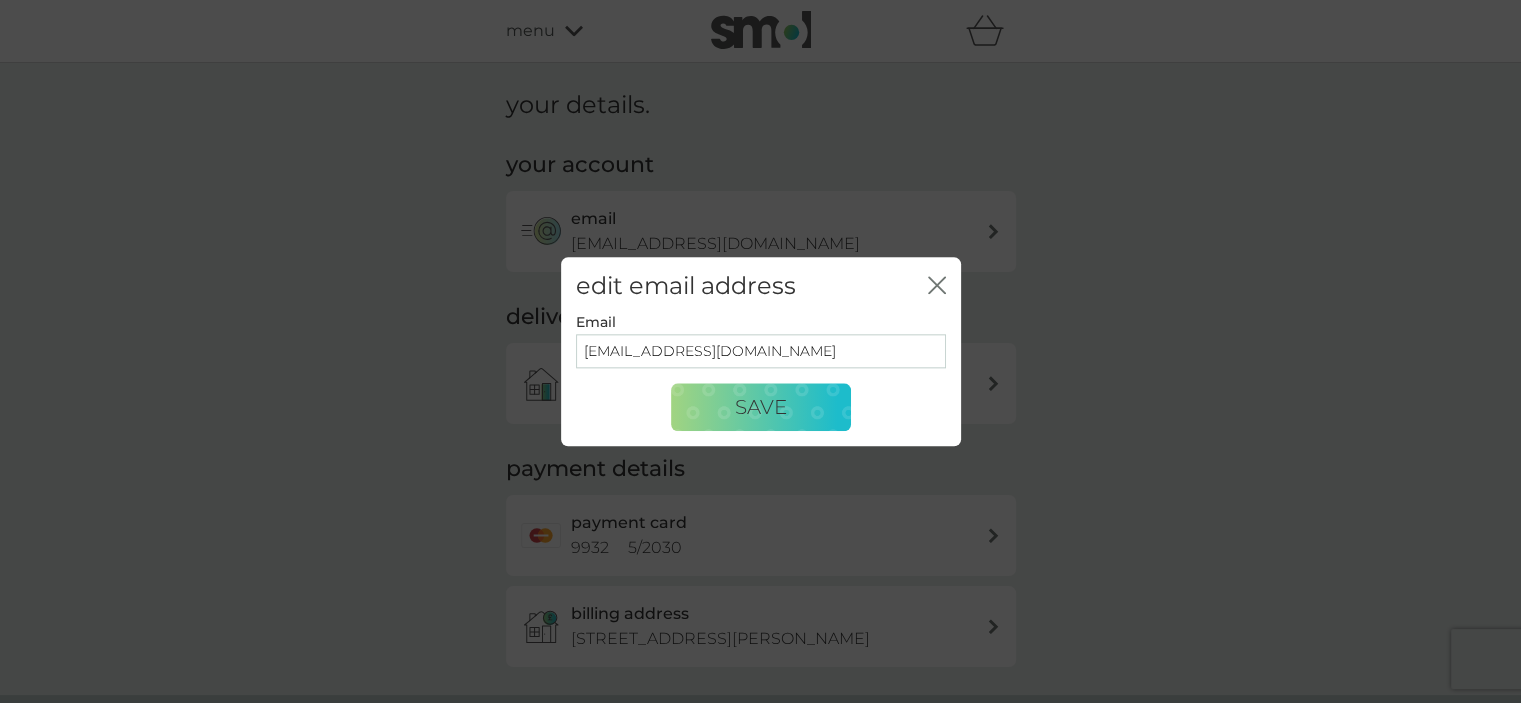 click on "close" 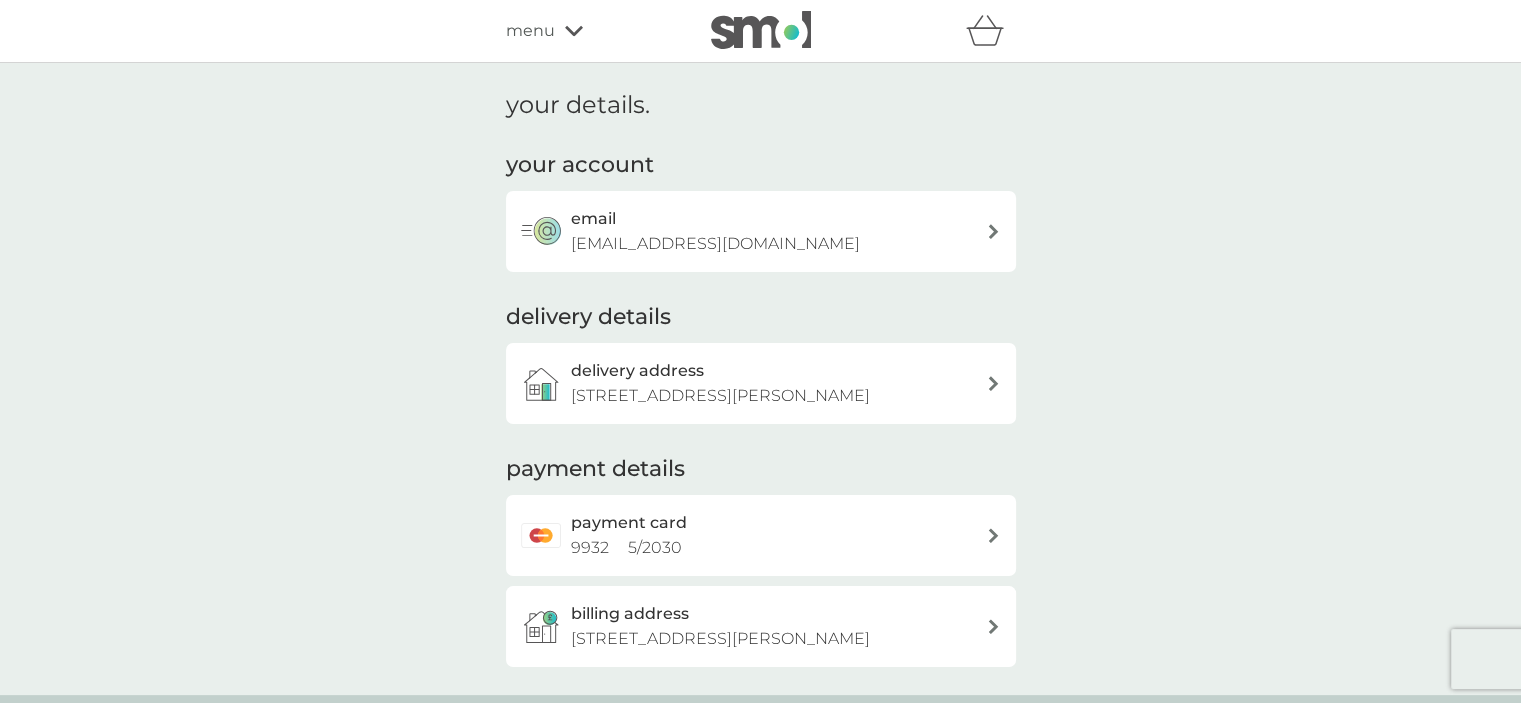 click on "[STREET_ADDRESS][PERSON_NAME]" at bounding box center (720, 395) 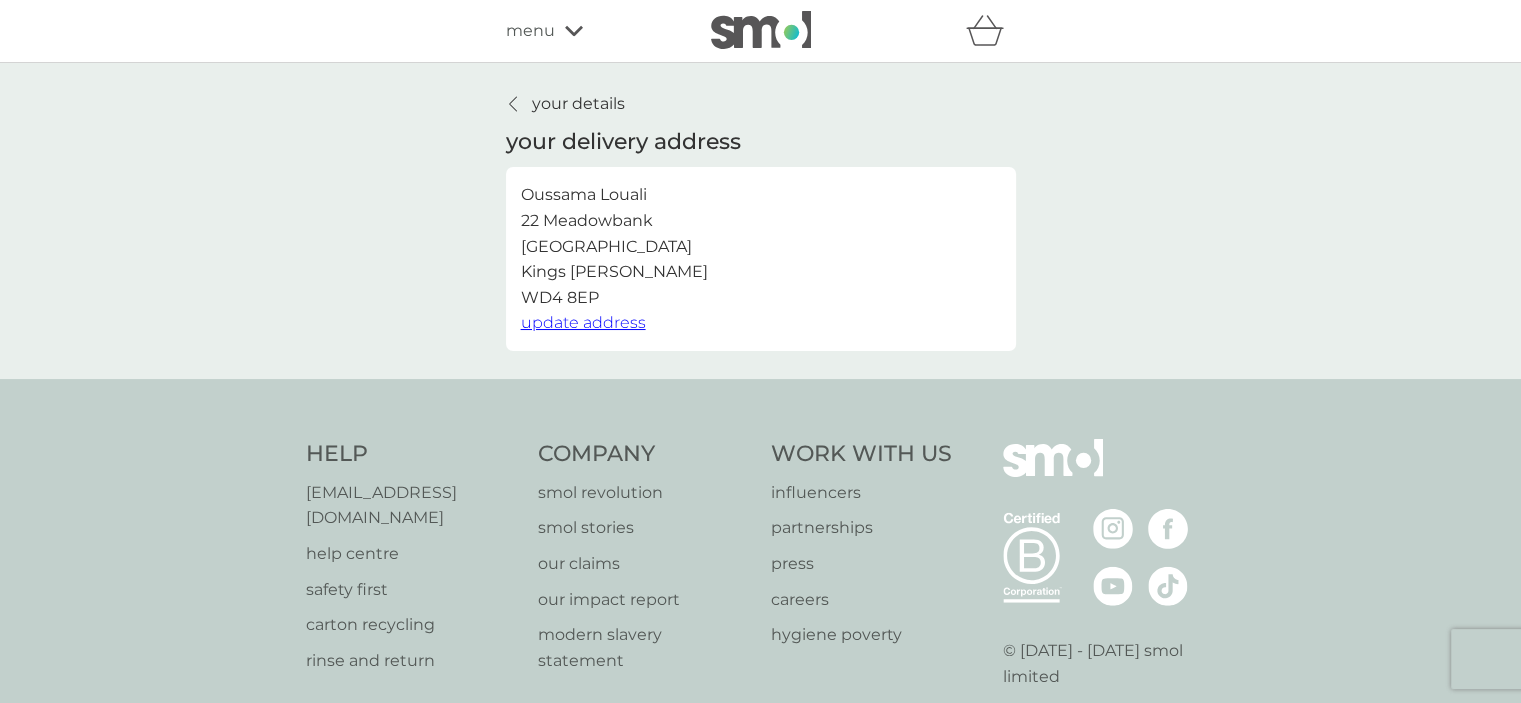 click on "your details" at bounding box center (565, 104) 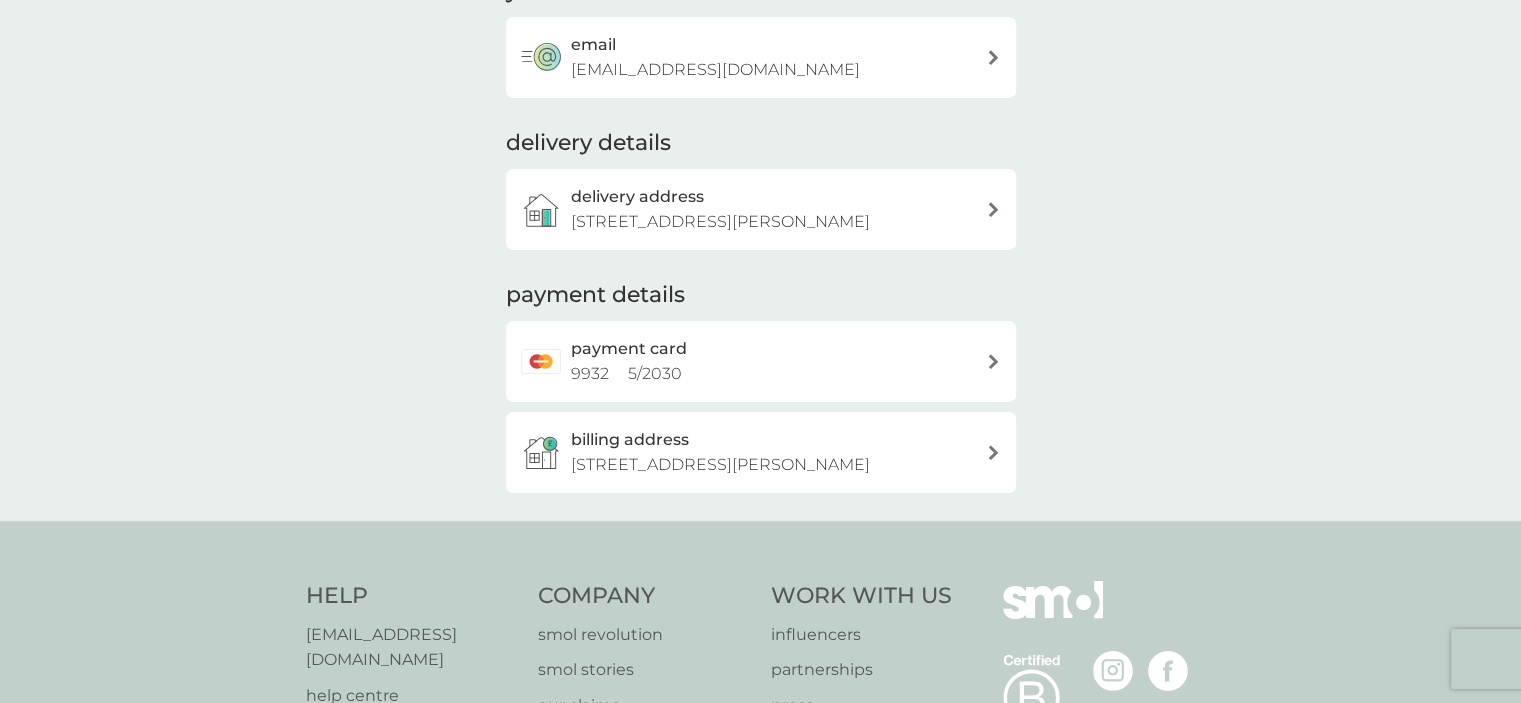 scroll, scrollTop: 200, scrollLeft: 0, axis: vertical 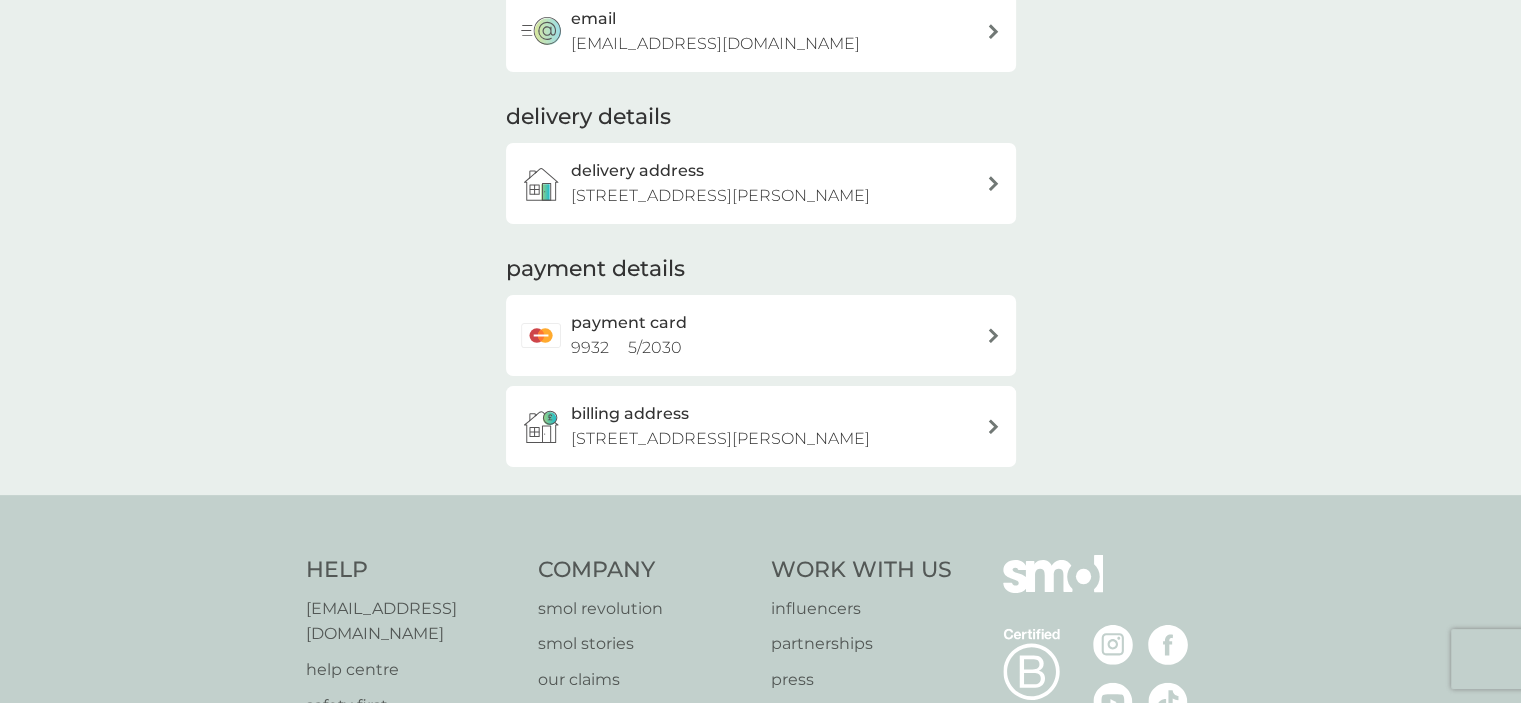 click at bounding box center (993, 335) 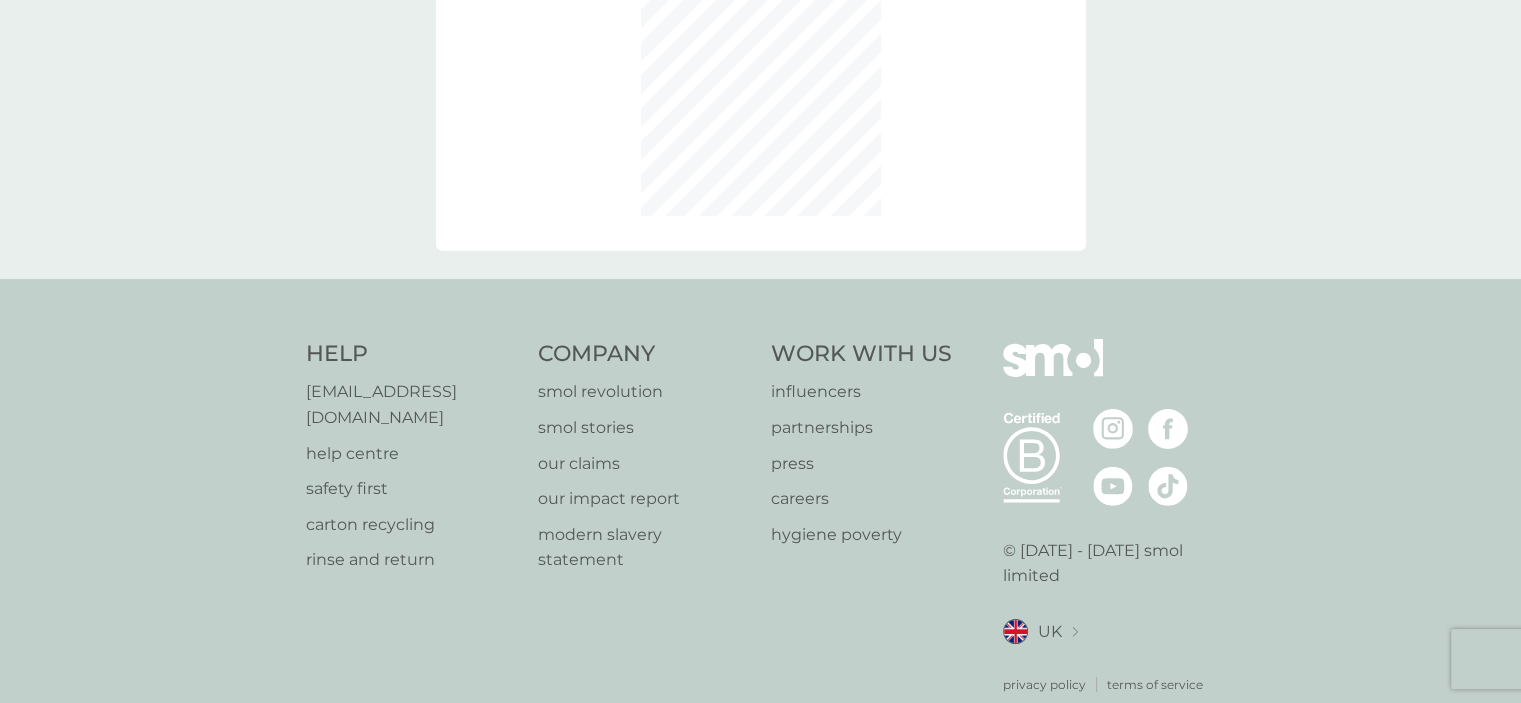 scroll, scrollTop: 0, scrollLeft: 0, axis: both 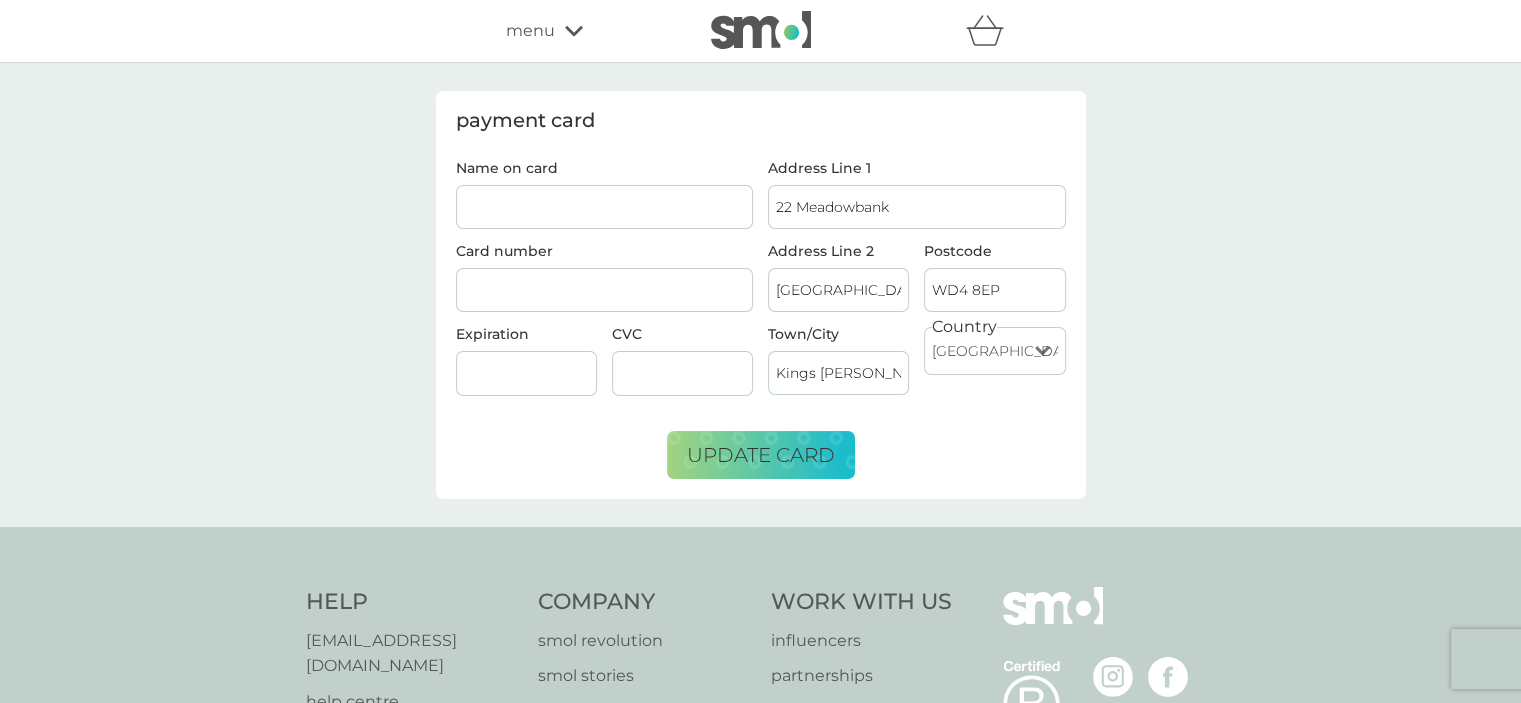 click at bounding box center (605, 290) 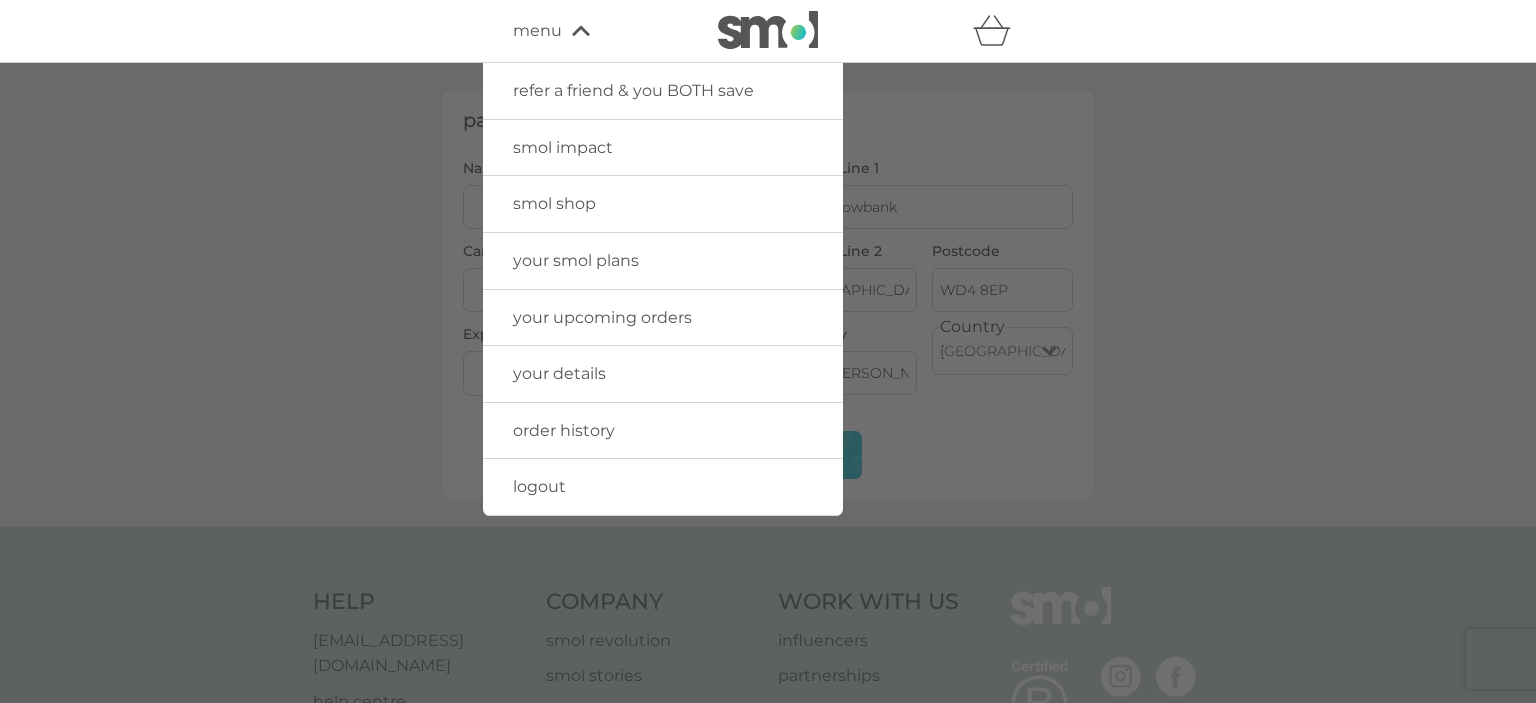 click on "your upcoming orders" at bounding box center (602, 317) 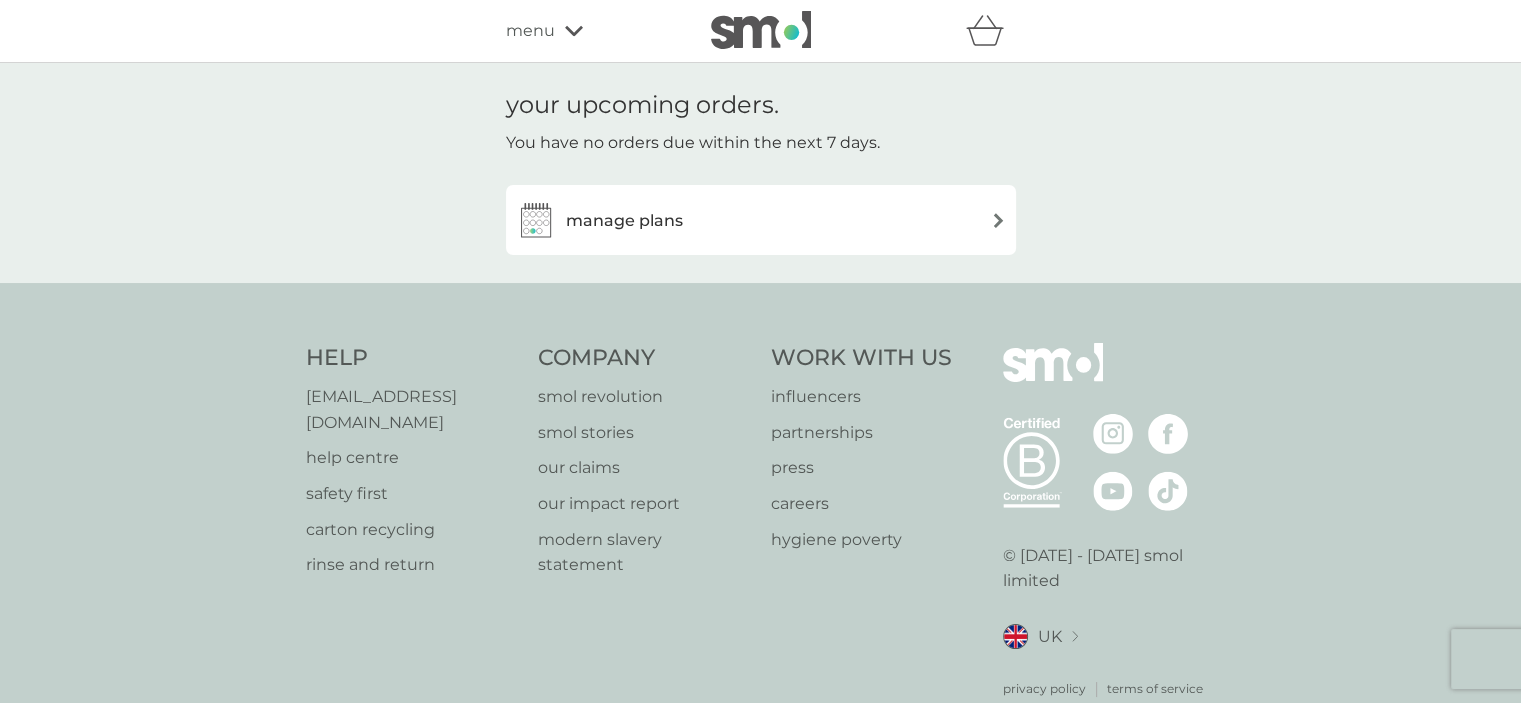 click on "manage plans" at bounding box center (624, 221) 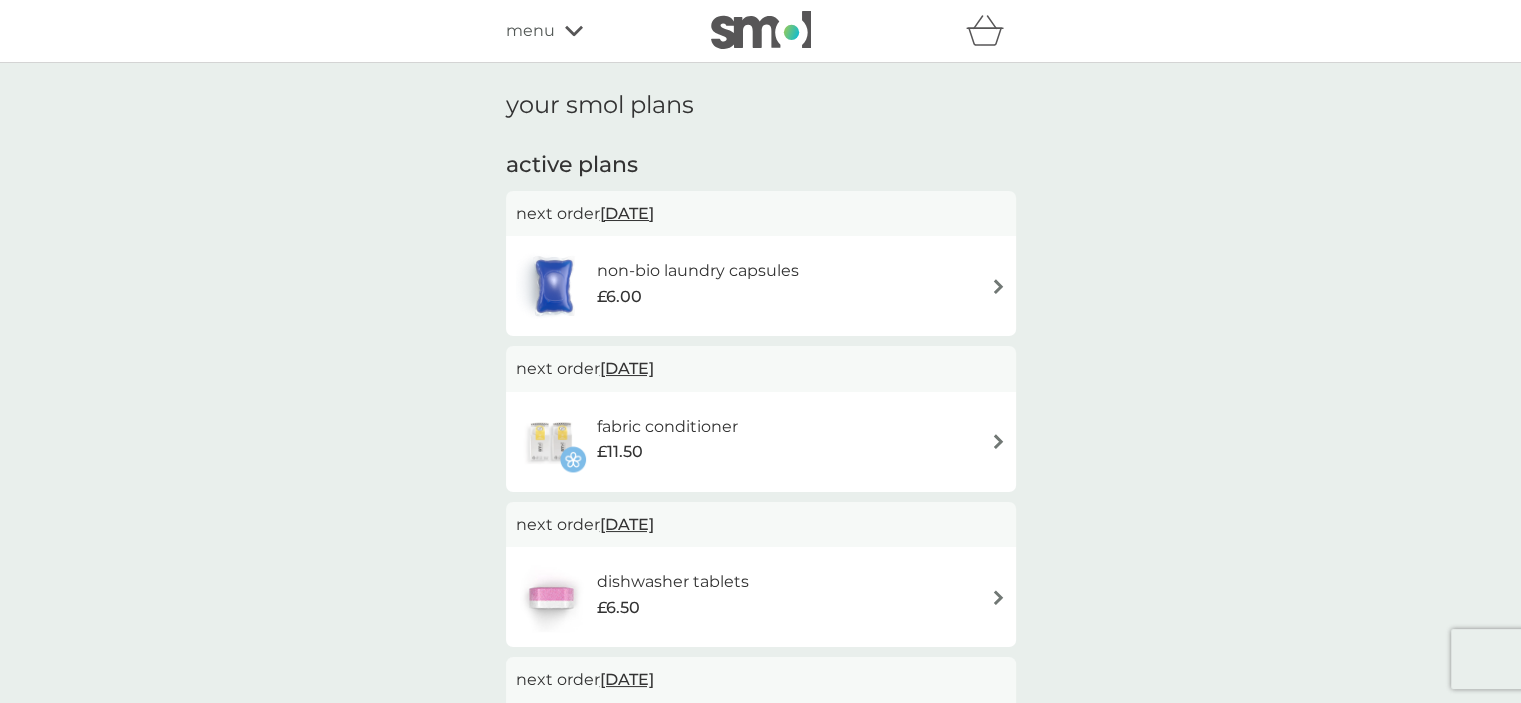click on "non-bio laundry capsules" at bounding box center [698, 271] 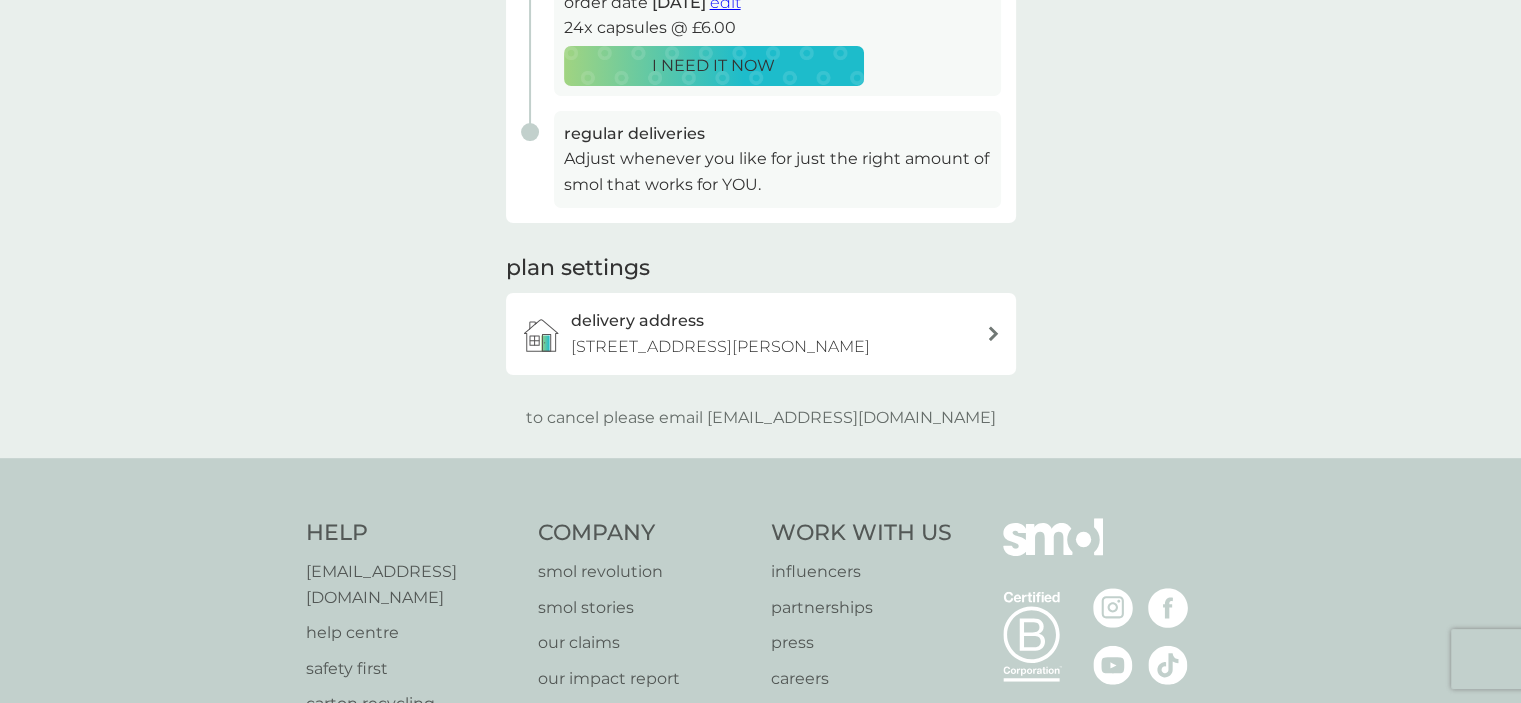 scroll, scrollTop: 500, scrollLeft: 0, axis: vertical 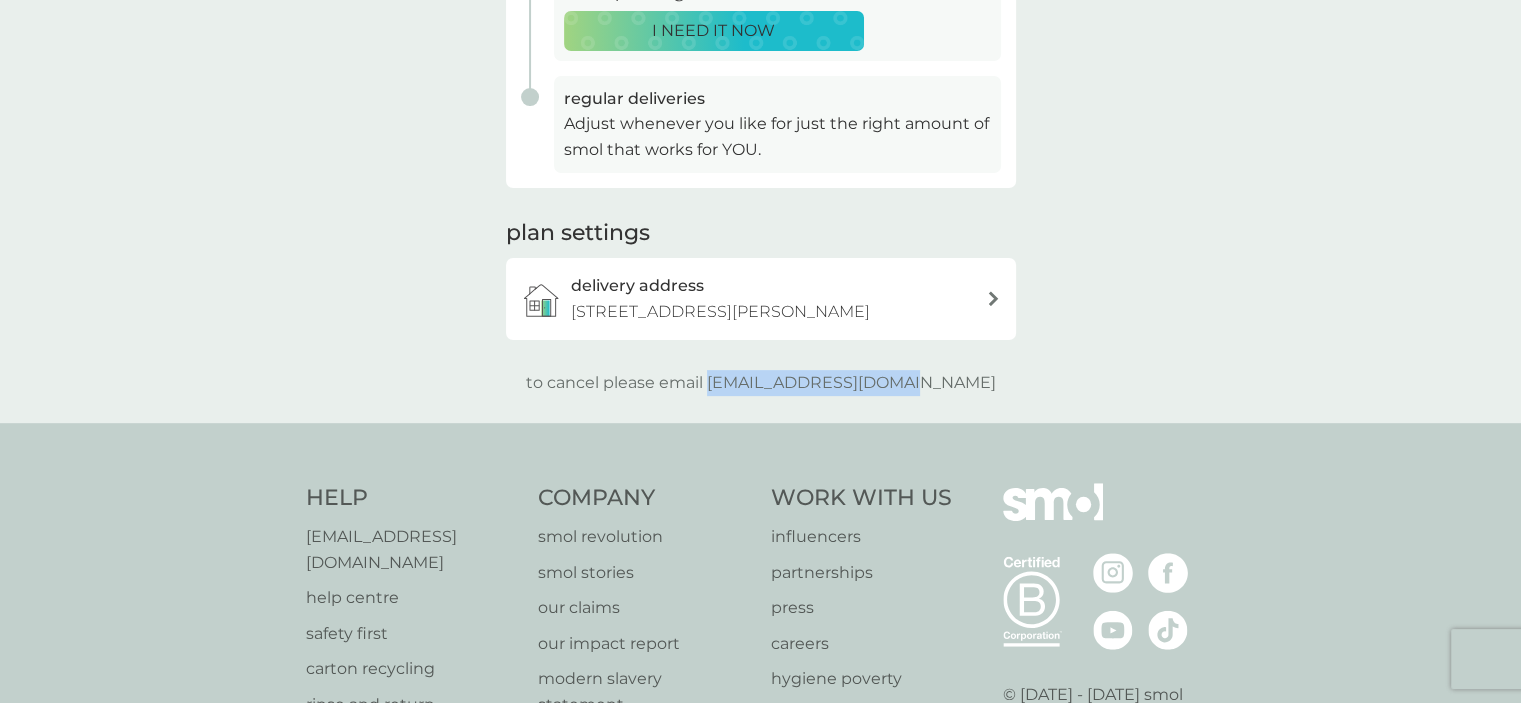 drag, startPoint x: 754, startPoint y: 408, endPoint x: 965, endPoint y: 411, distance: 211.02133 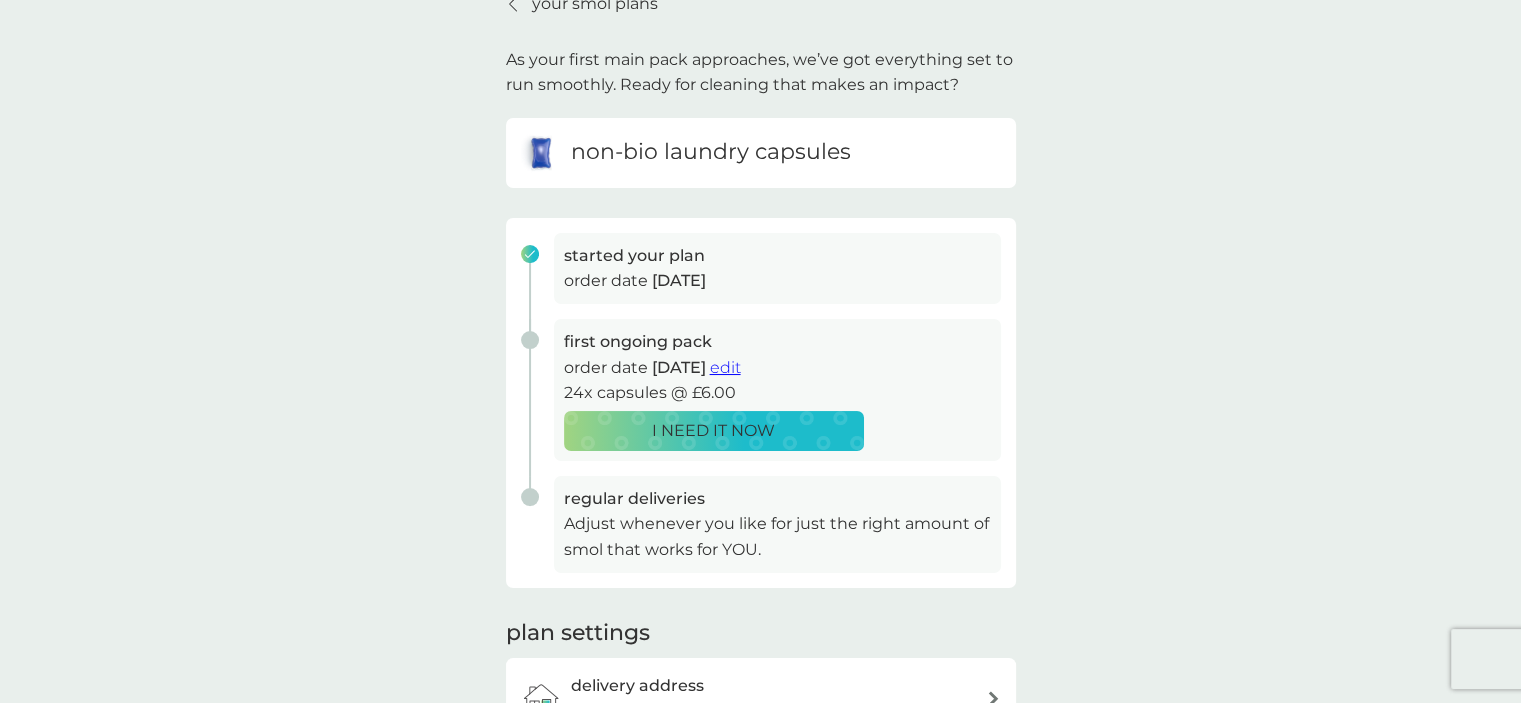 scroll, scrollTop: 0, scrollLeft: 0, axis: both 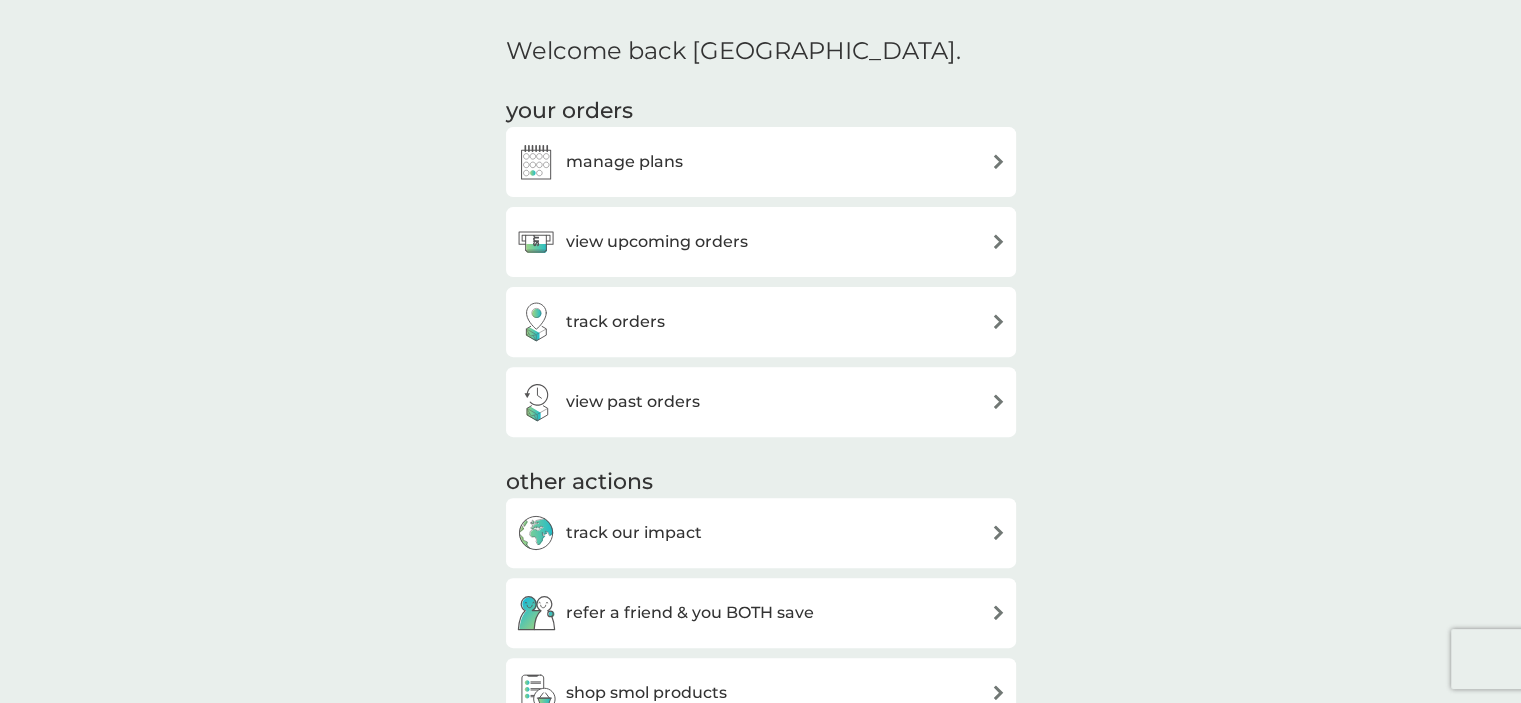click on "manage plans" at bounding box center (624, 162) 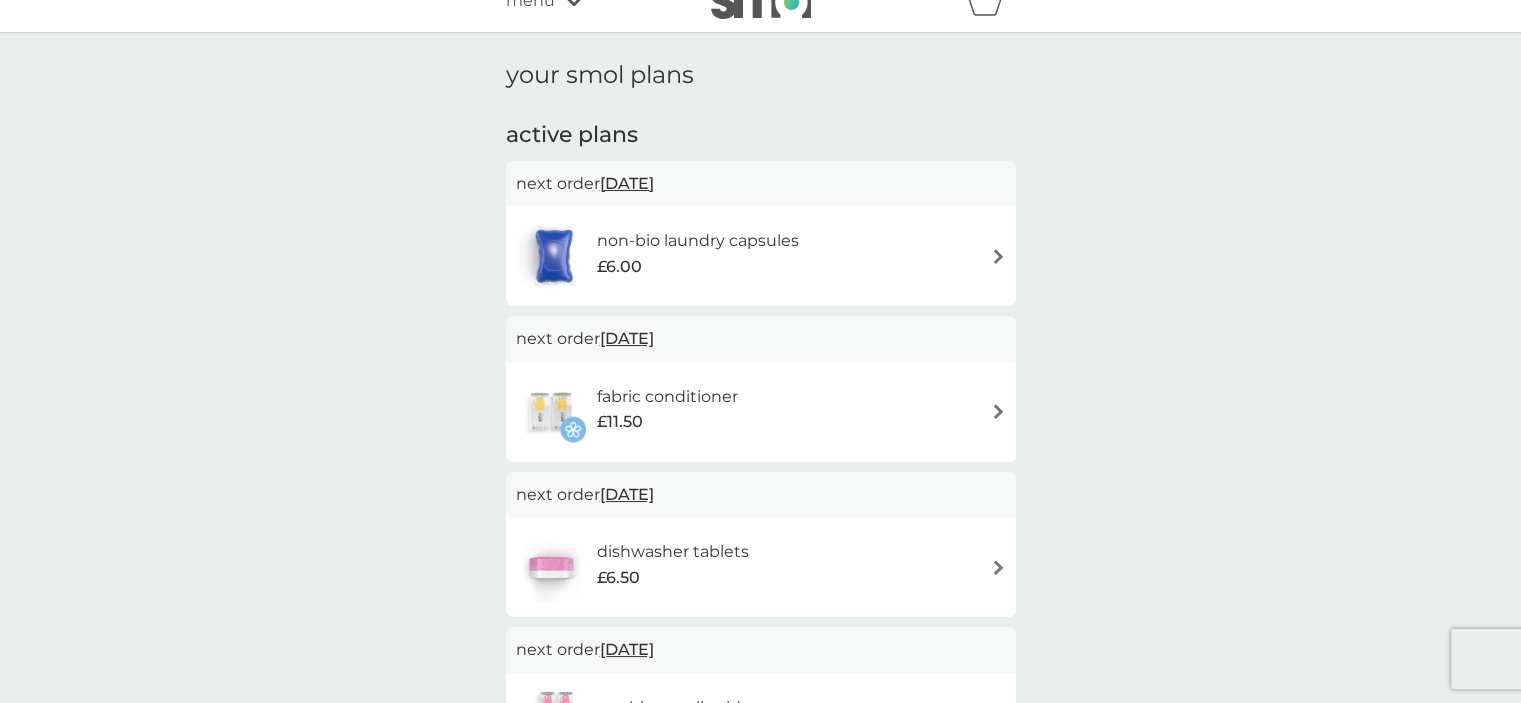 scroll, scrollTop: 0, scrollLeft: 0, axis: both 